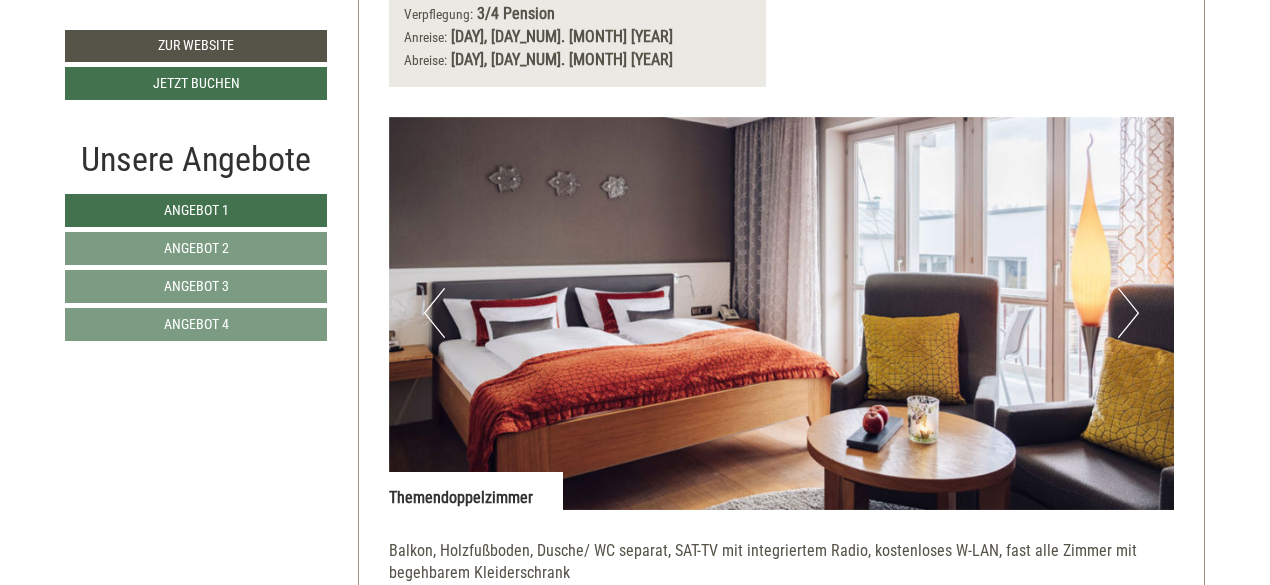 scroll, scrollTop: 1212, scrollLeft: 0, axis: vertical 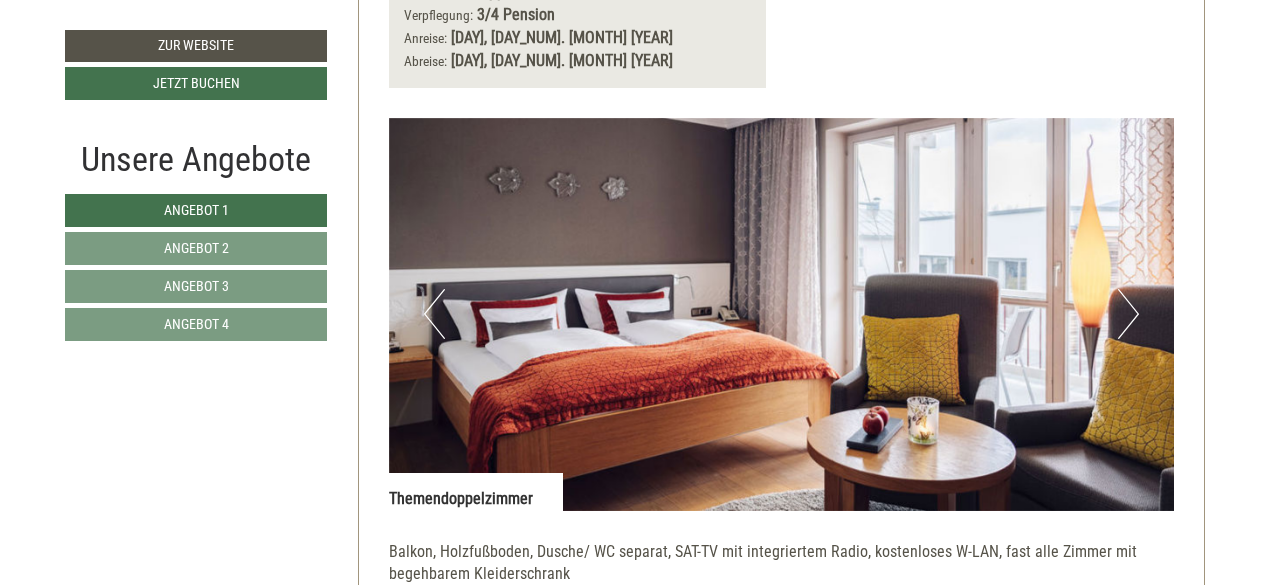click on "Next" at bounding box center (1128, 314) 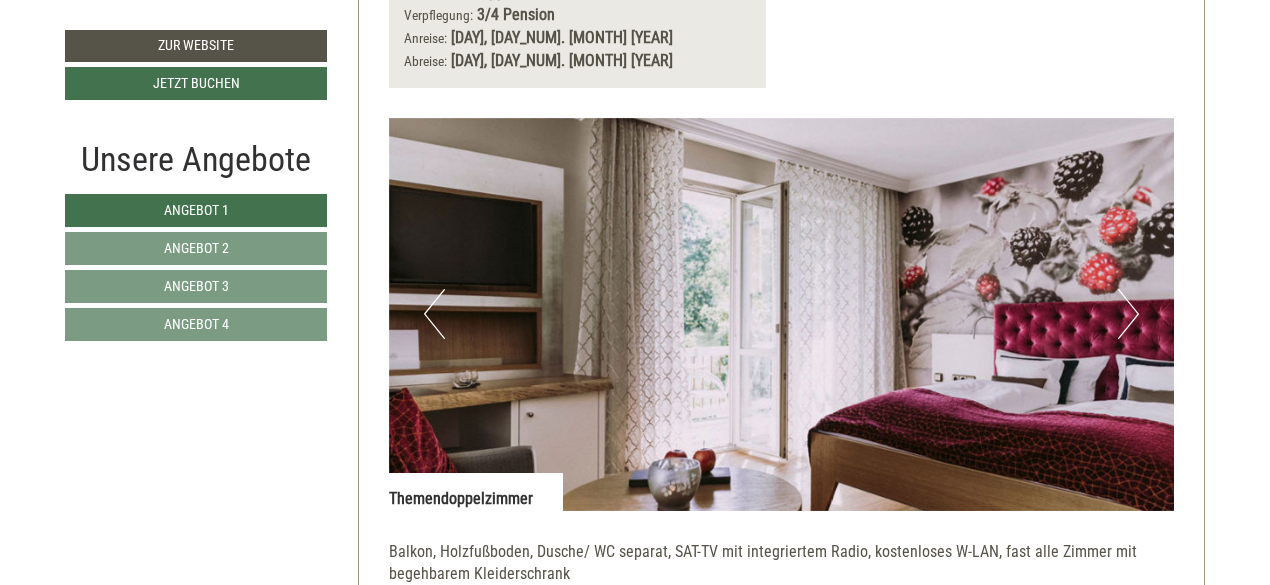 click on "Next" at bounding box center [1128, 314] 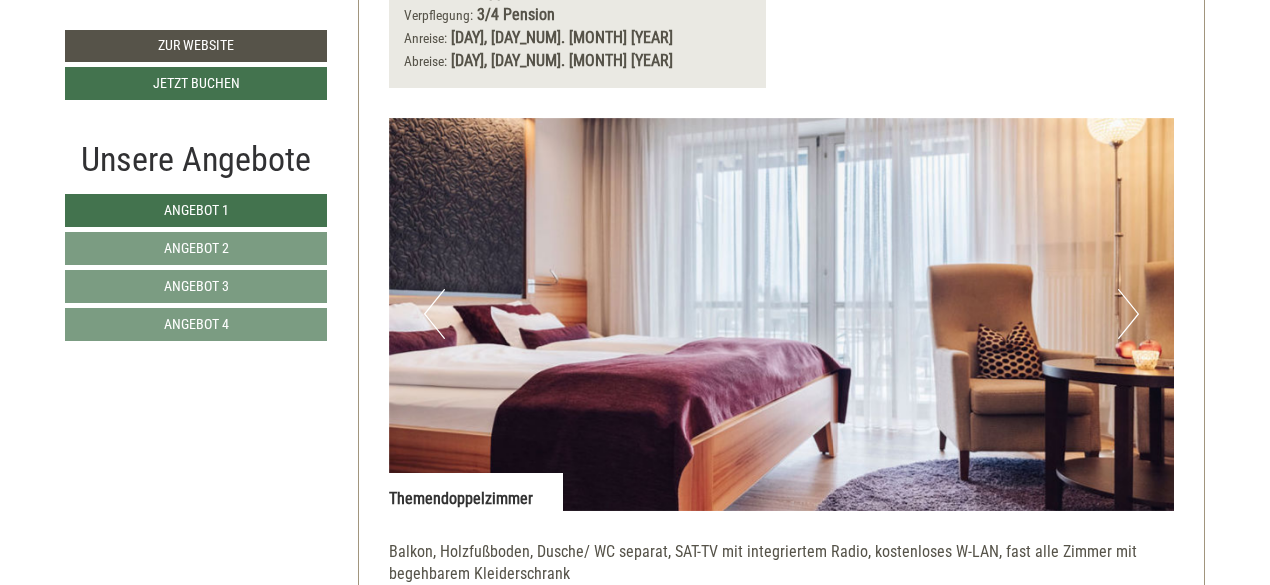 click on "Next" at bounding box center [1128, 314] 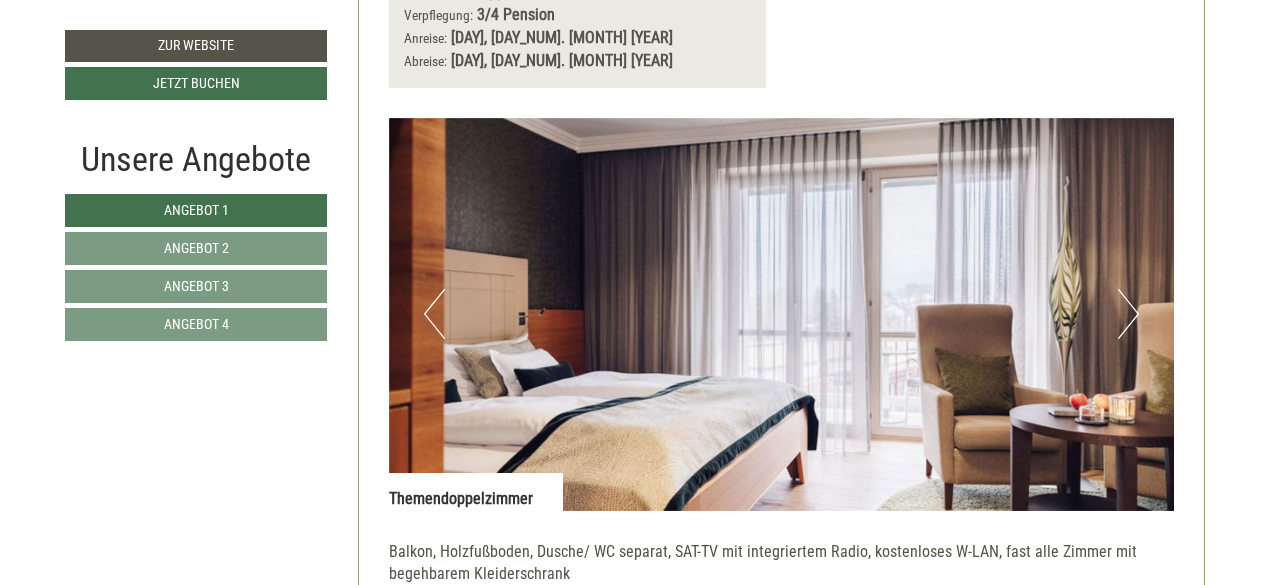click on "Next" at bounding box center [1128, 314] 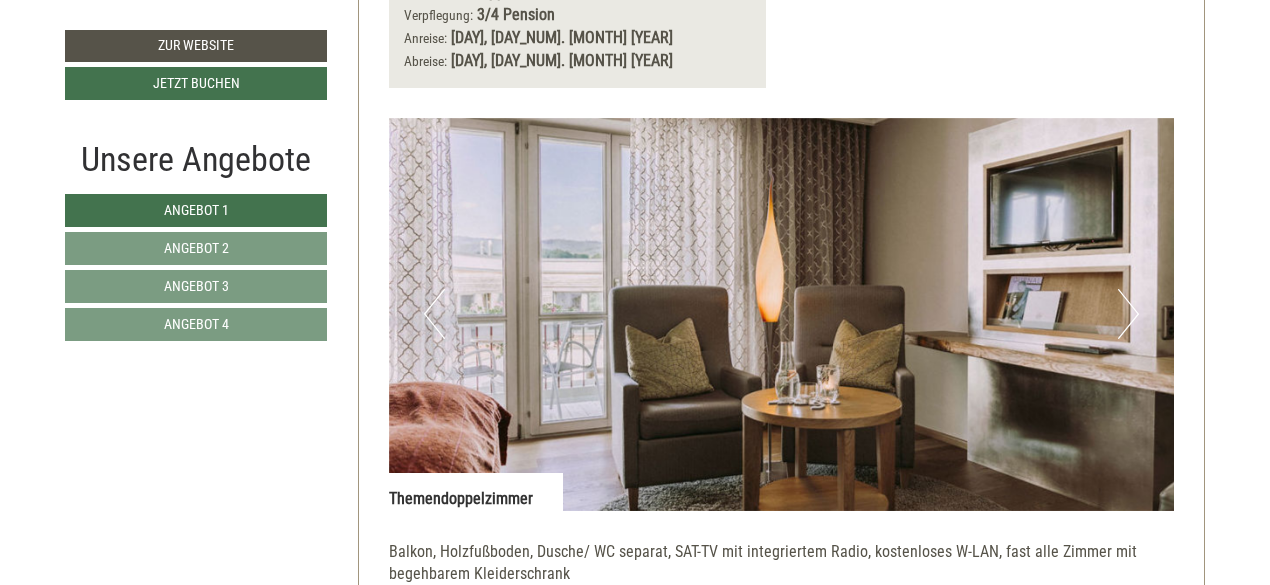 click on "Next" at bounding box center [1128, 314] 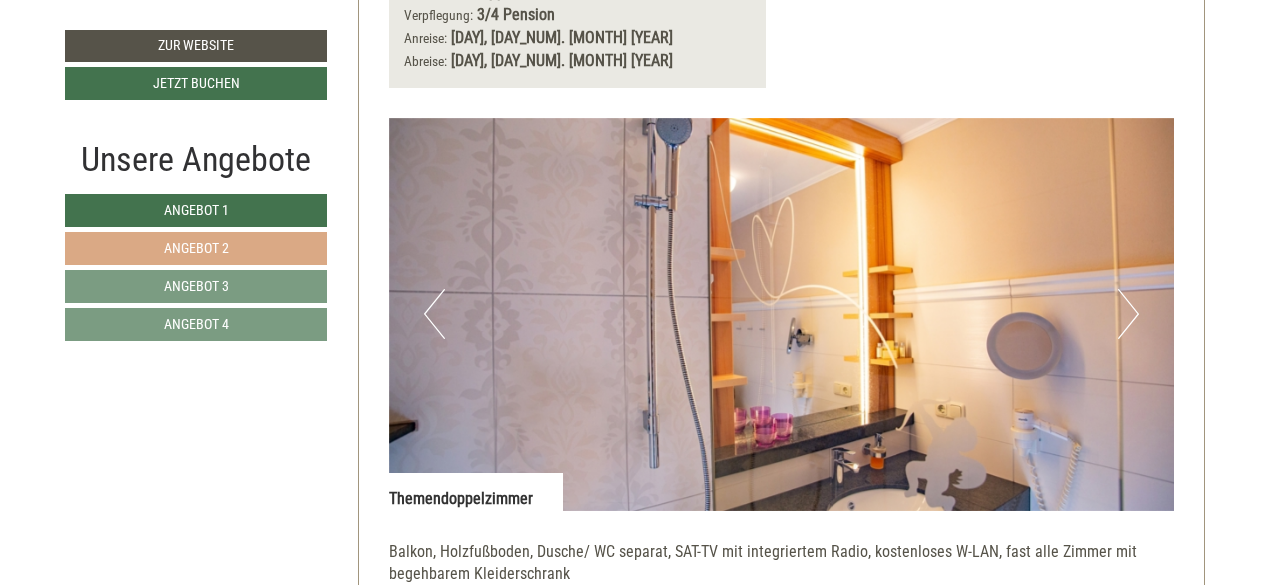 click on "Angebot 2" at bounding box center (196, 248) 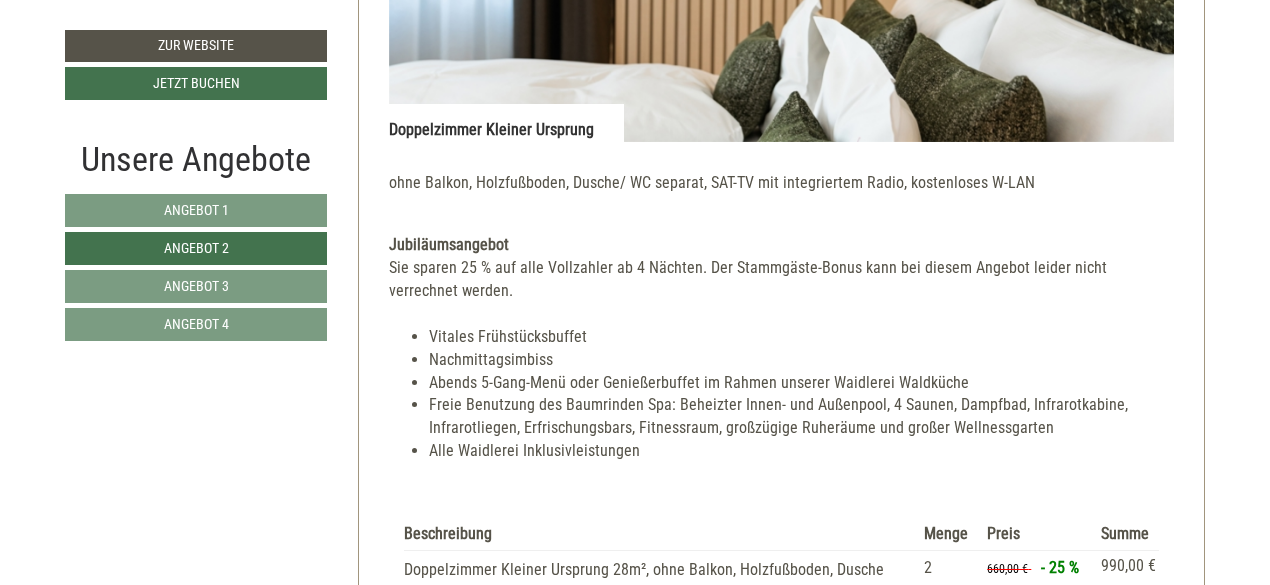 scroll, scrollTop: 1580, scrollLeft: 0, axis: vertical 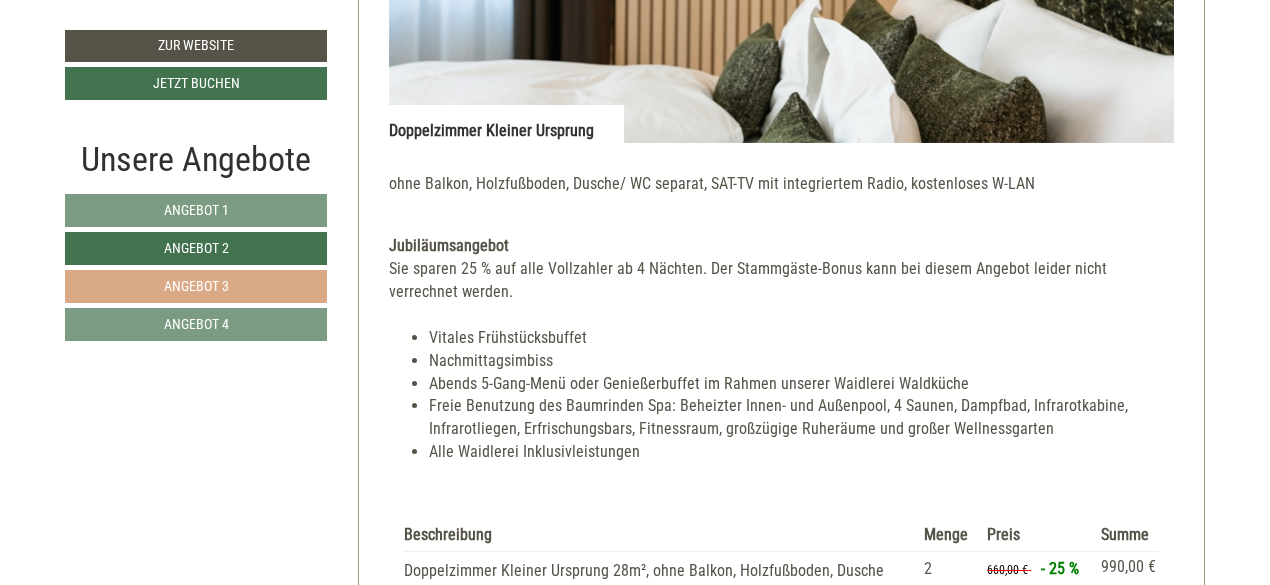 click on "Angebot 3" at bounding box center (196, 286) 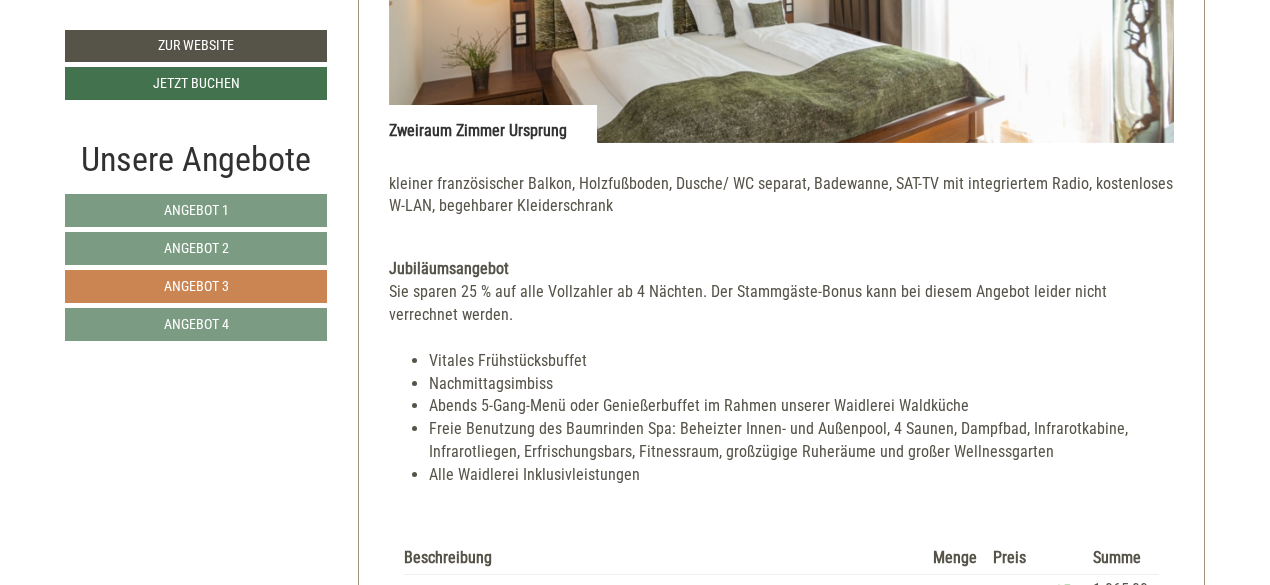 scroll, scrollTop: 969, scrollLeft: 0, axis: vertical 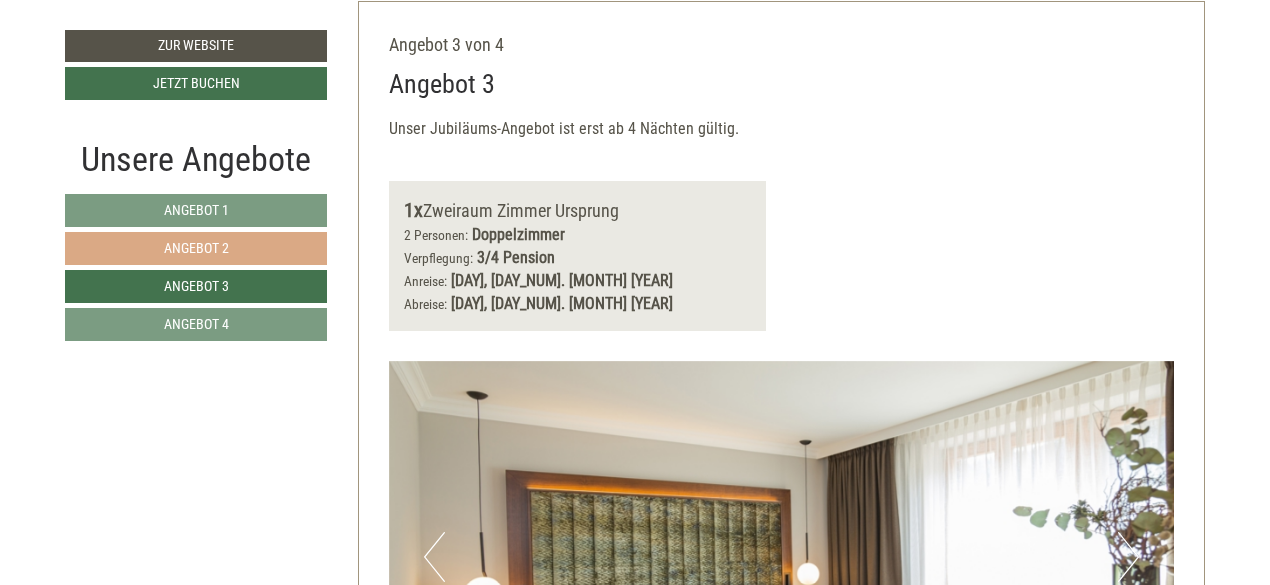 click on "Angebot 2" at bounding box center [196, 248] 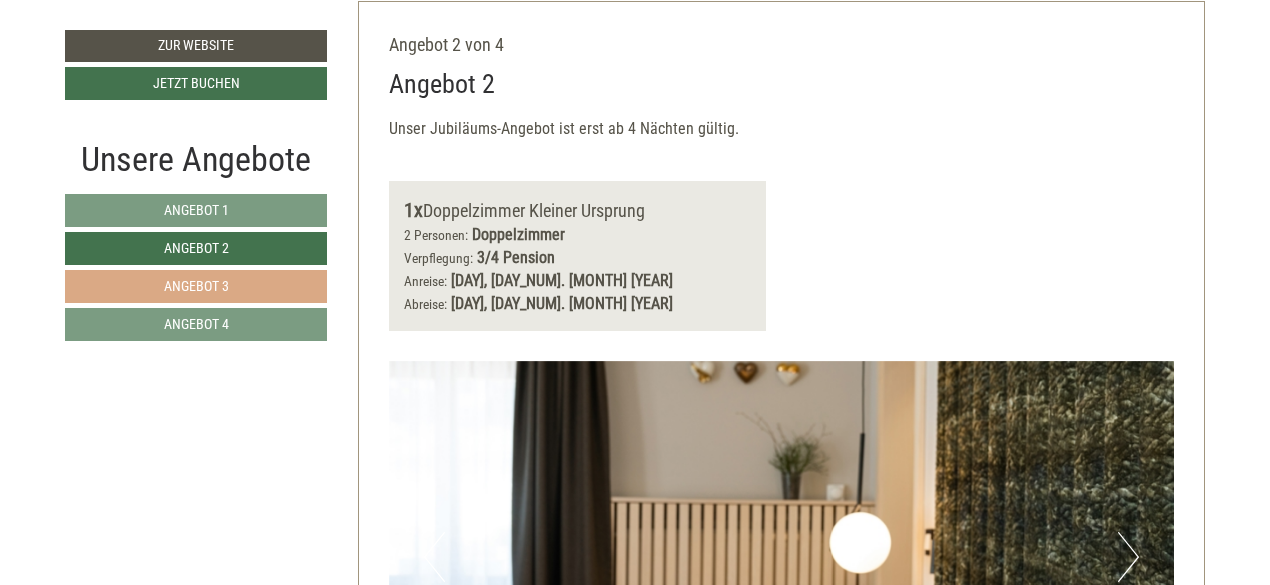 click on "Angebot 3" at bounding box center [196, 286] 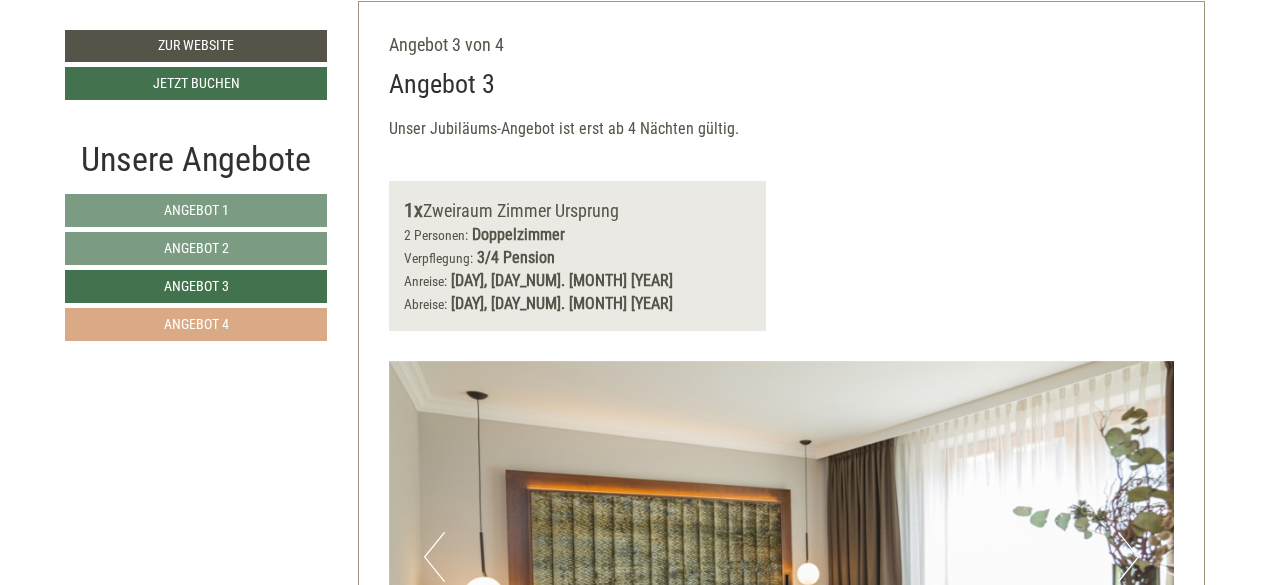 click on "Angebot 4" at bounding box center [196, 324] 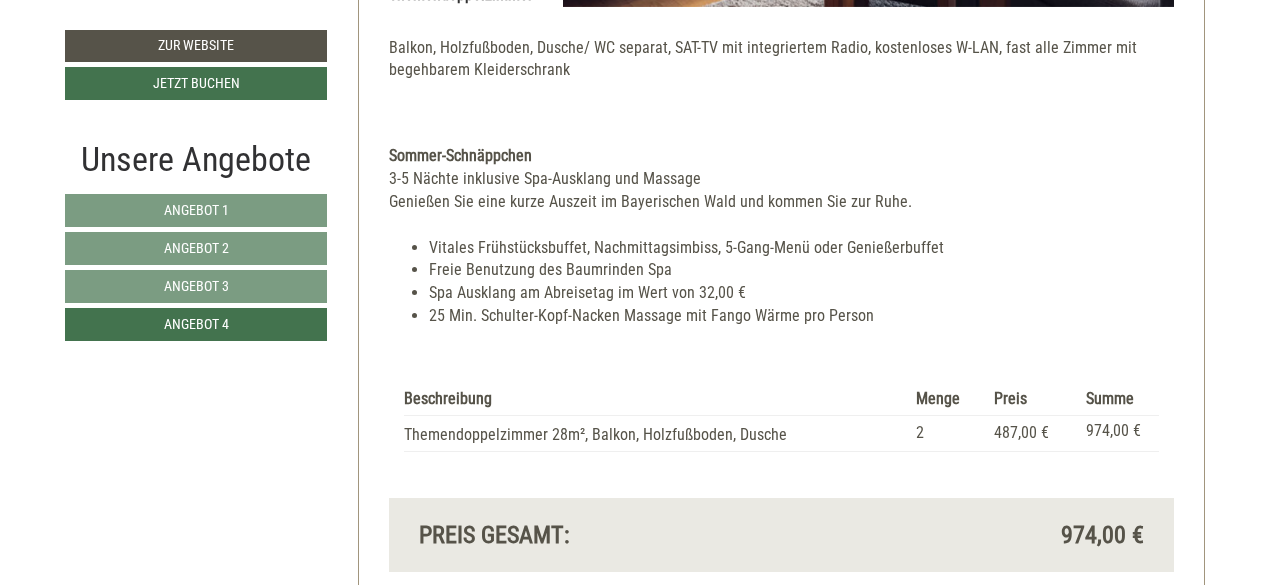 scroll, scrollTop: 1717, scrollLeft: 0, axis: vertical 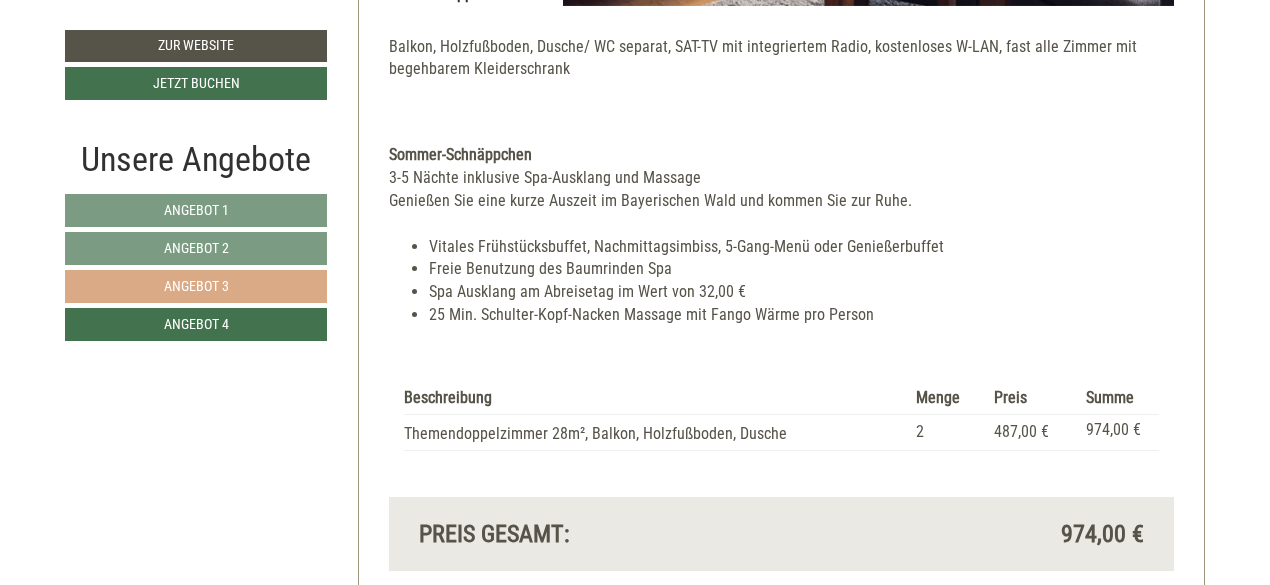click on "Angebot 3" at bounding box center (196, 286) 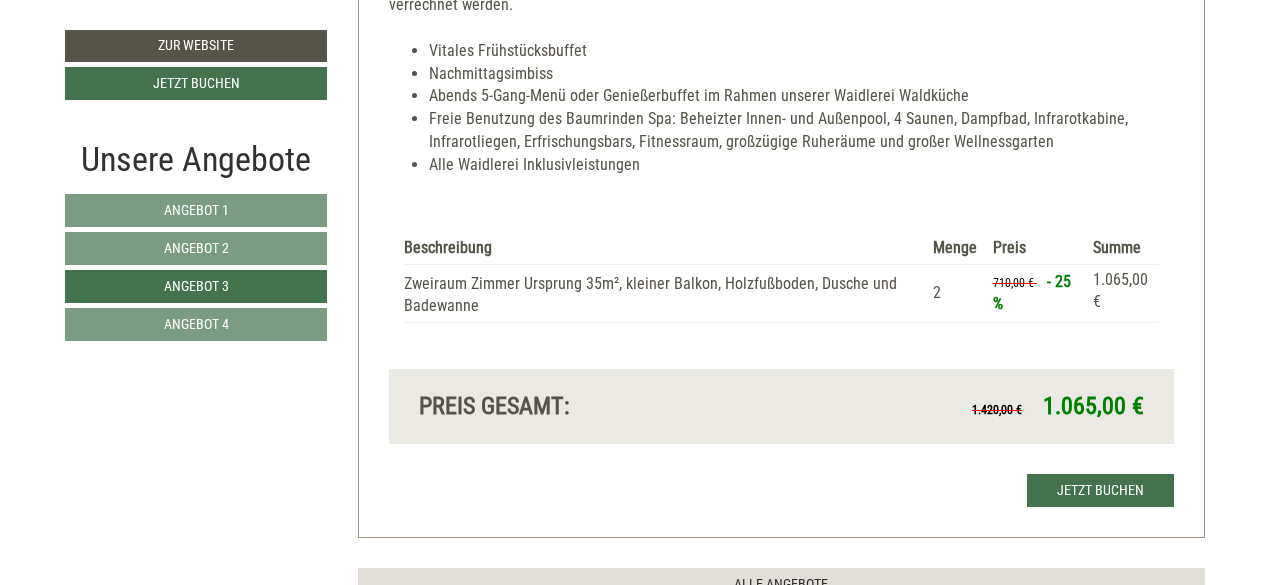 scroll, scrollTop: 1891, scrollLeft: 0, axis: vertical 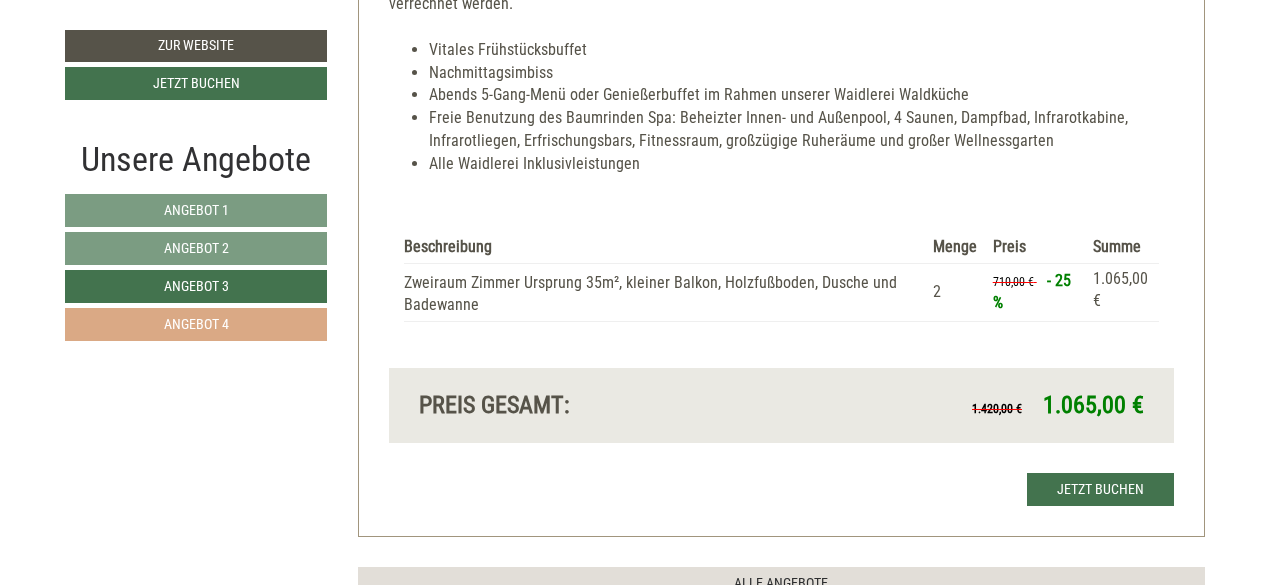 click on "Angebot 4" at bounding box center [196, 324] 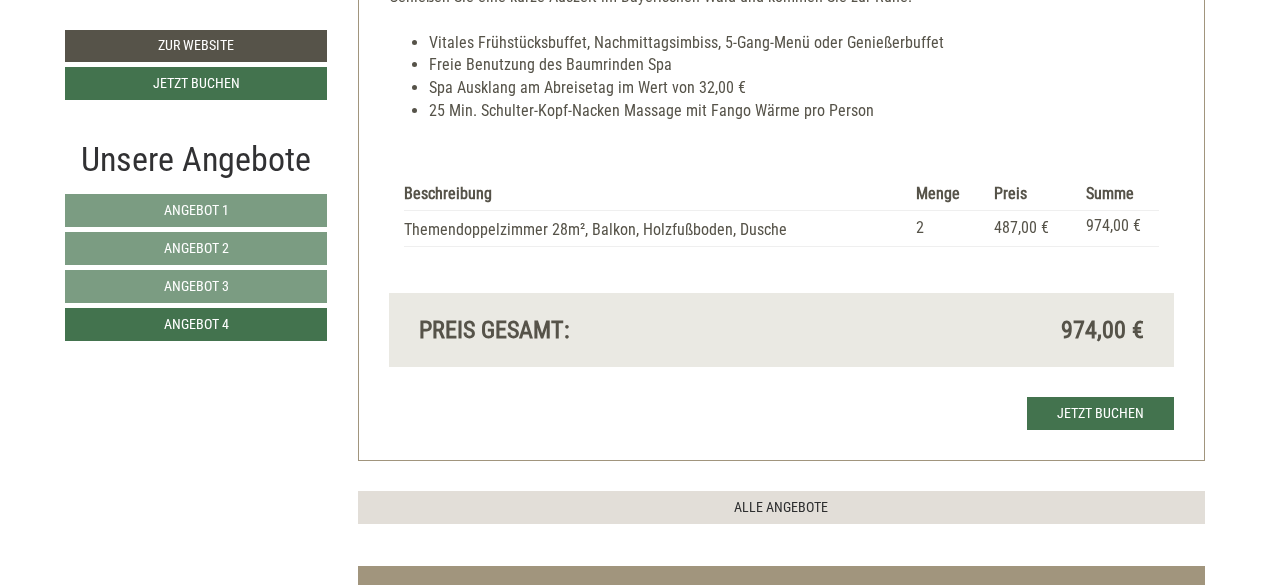 scroll, scrollTop: 1916, scrollLeft: 0, axis: vertical 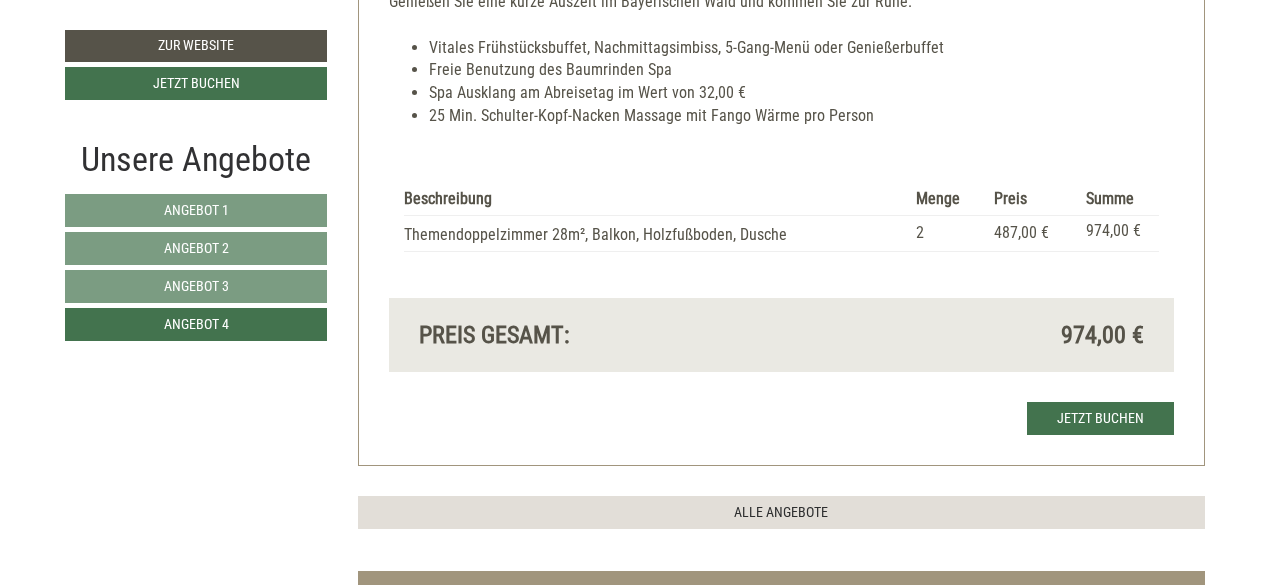 drag, startPoint x: 567, startPoint y: 350, endPoint x: 542, endPoint y: 419, distance: 73.38937 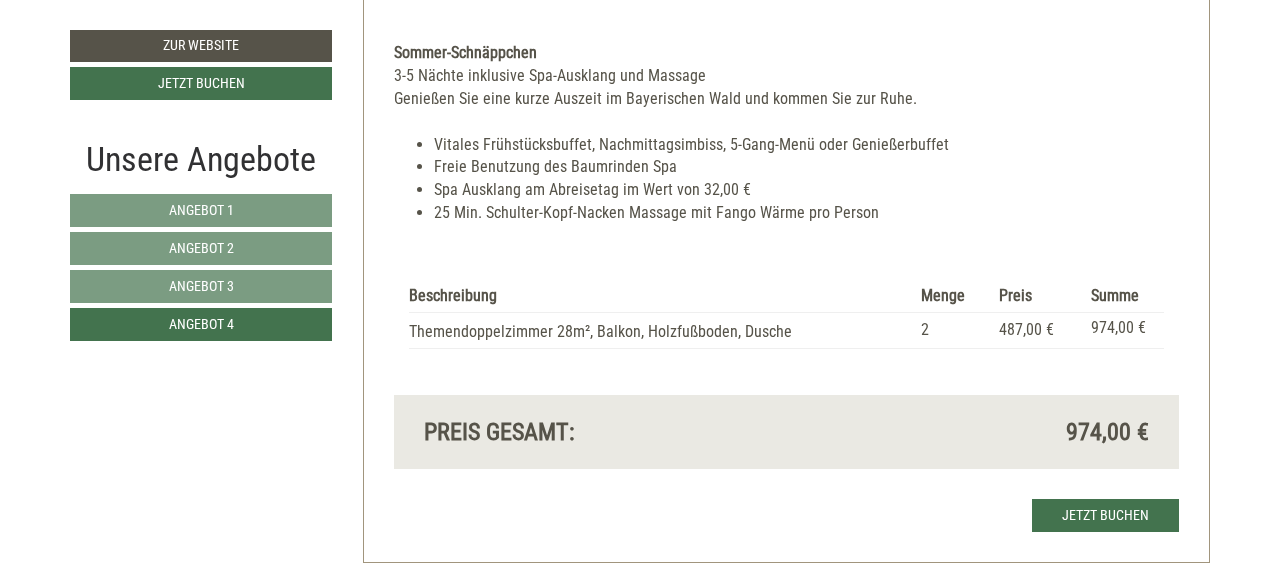 scroll, scrollTop: 1857, scrollLeft: 0, axis: vertical 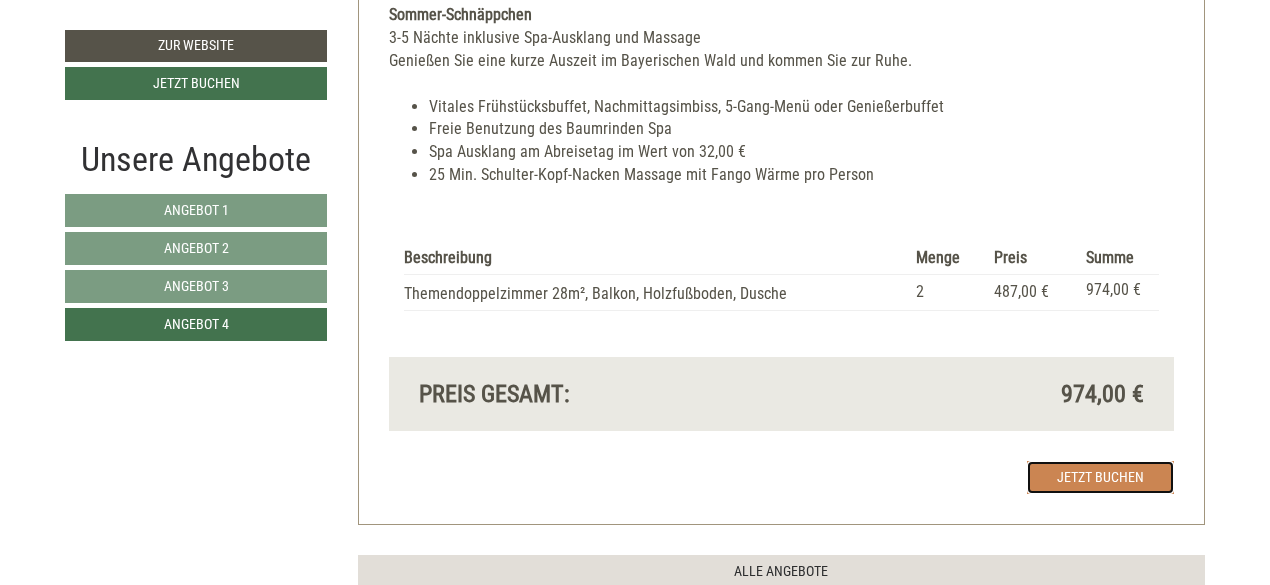 click on "Jetzt buchen" at bounding box center (1100, 477) 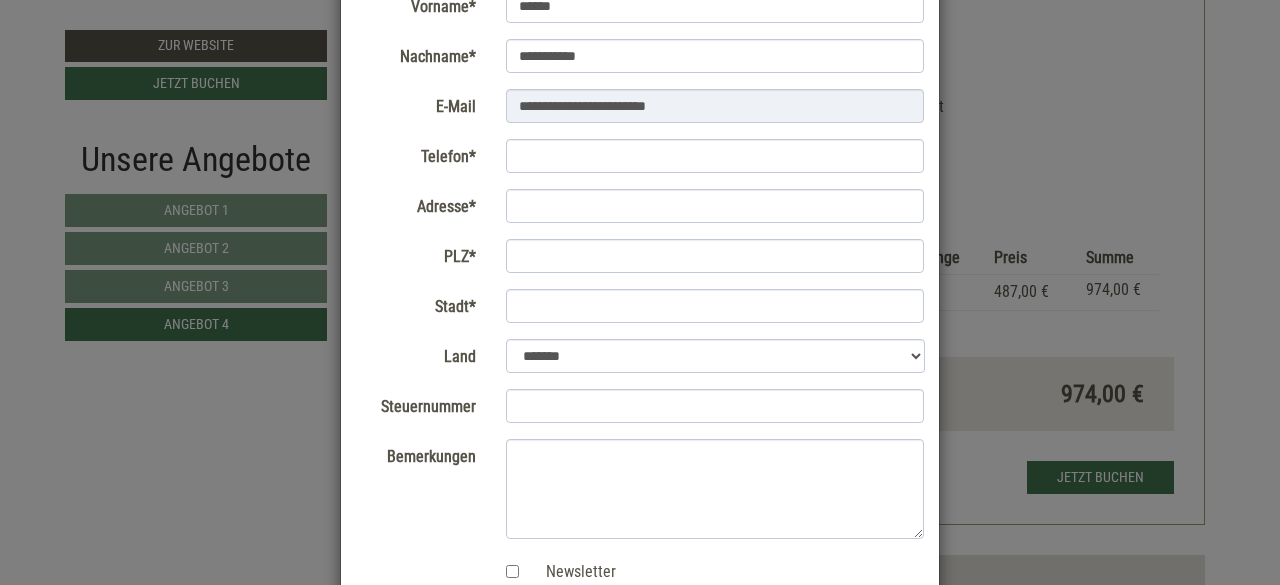 scroll, scrollTop: 168, scrollLeft: 0, axis: vertical 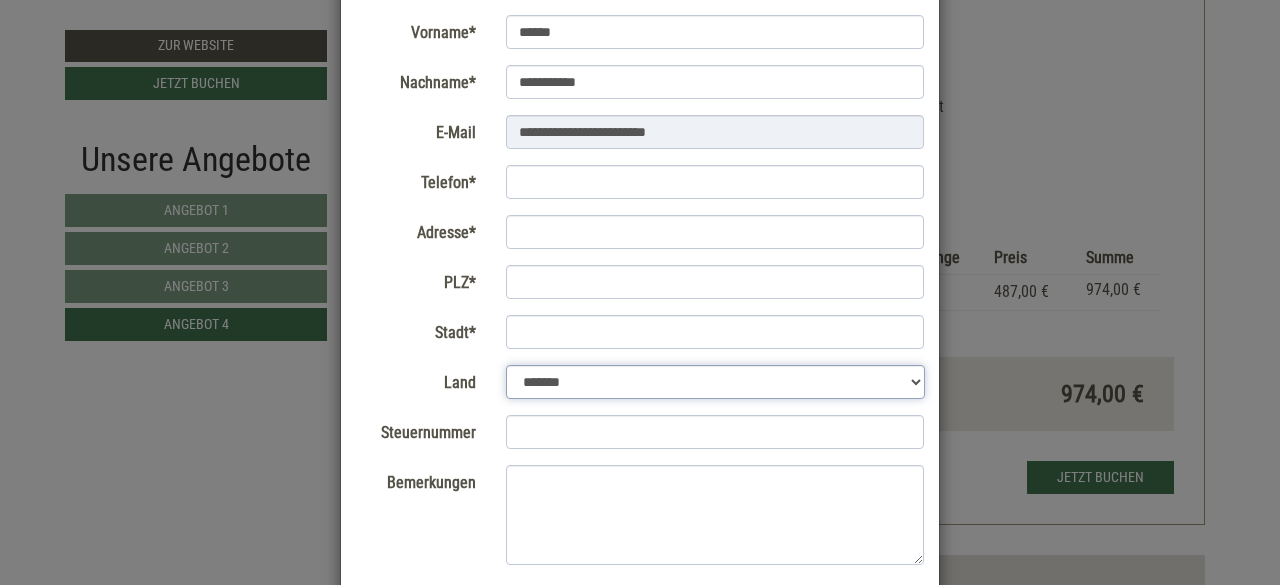 click on "**********" at bounding box center (715, 382) 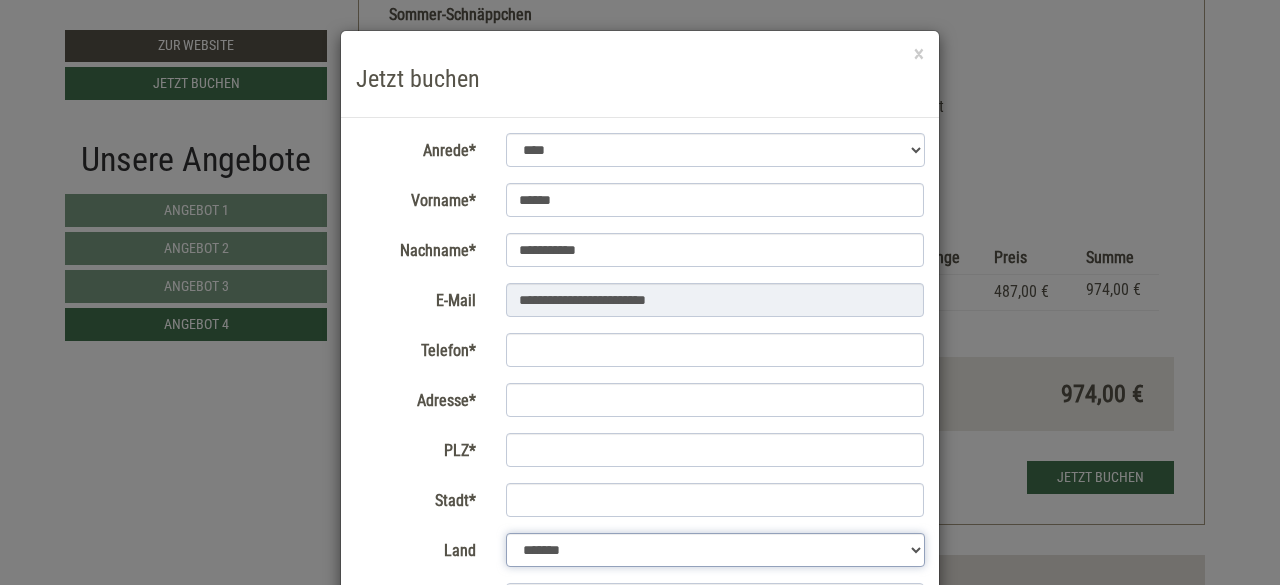 scroll, scrollTop: 1, scrollLeft: 0, axis: vertical 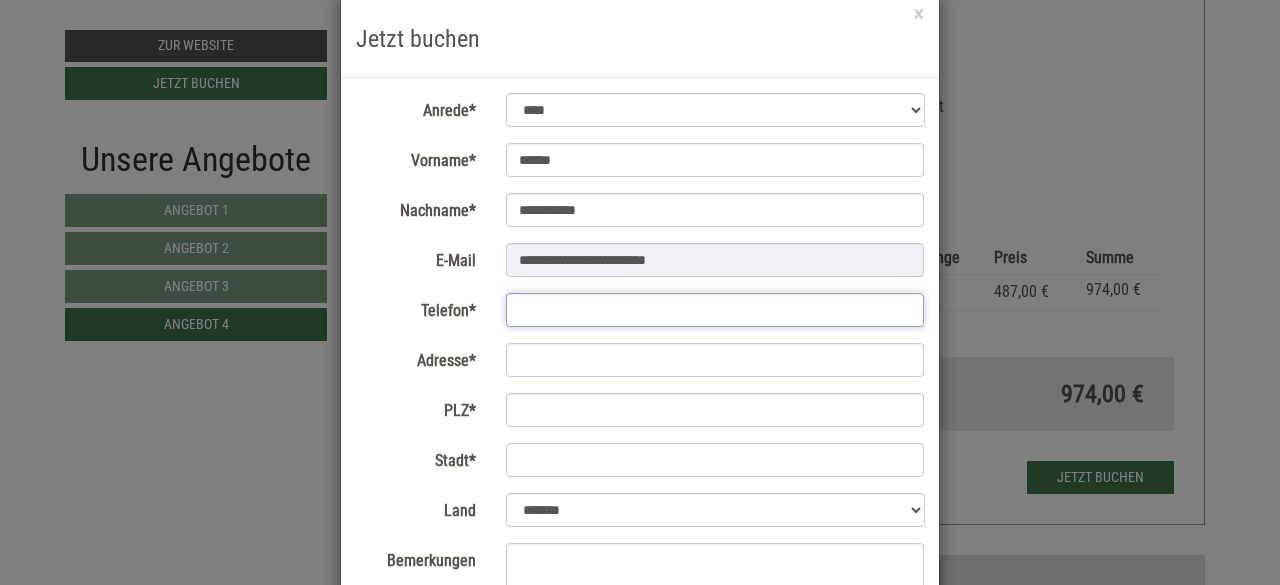 click on "Telefon*" at bounding box center (715, 310) 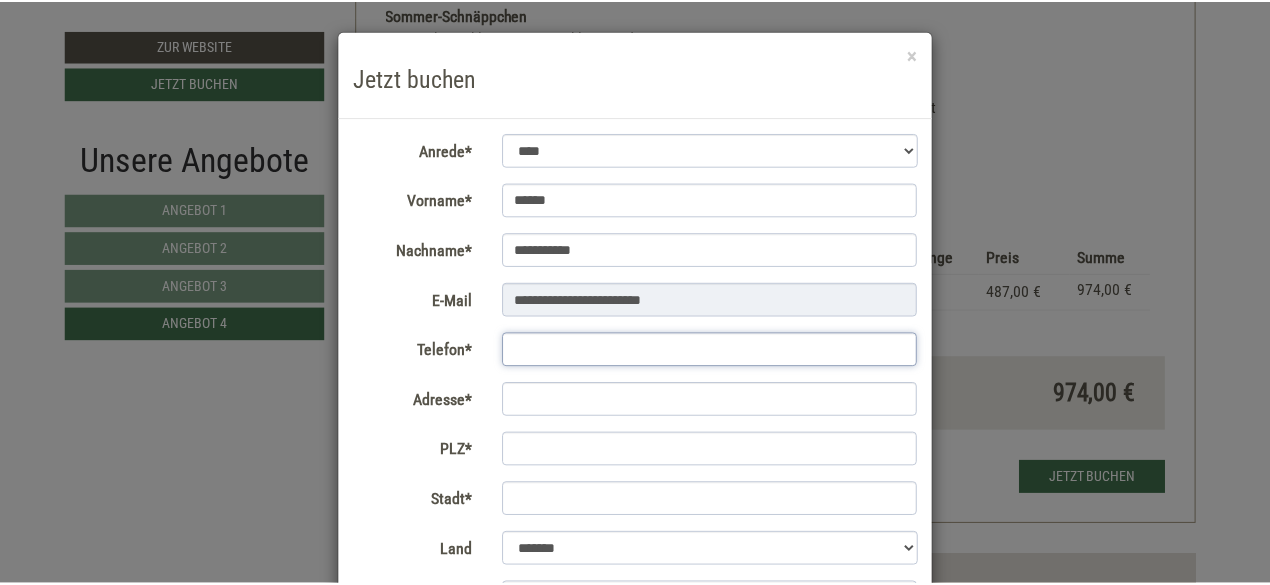 scroll, scrollTop: 0, scrollLeft: 0, axis: both 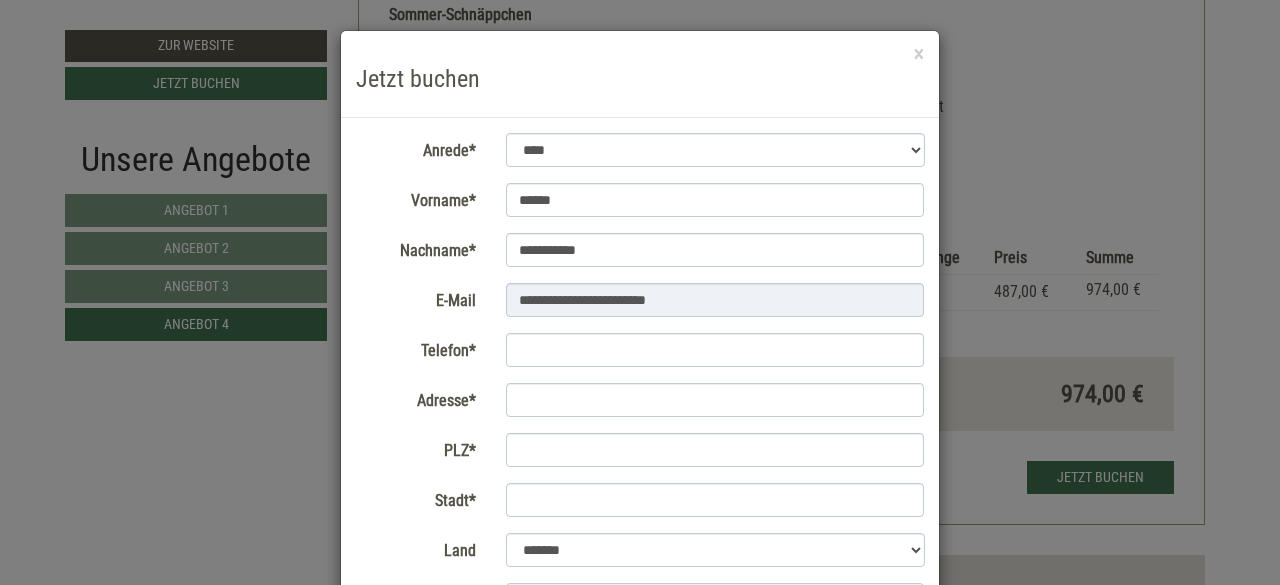 drag, startPoint x: 1062, startPoint y: 363, endPoint x: 738, endPoint y: 335, distance: 325.2076 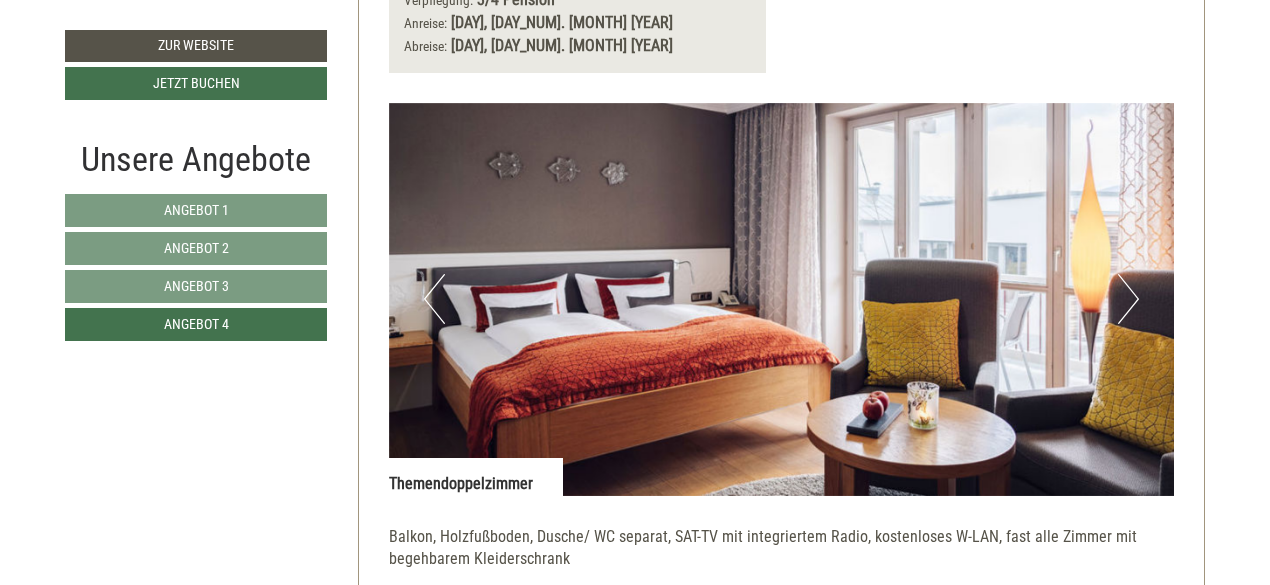 scroll, scrollTop: 1215, scrollLeft: 0, axis: vertical 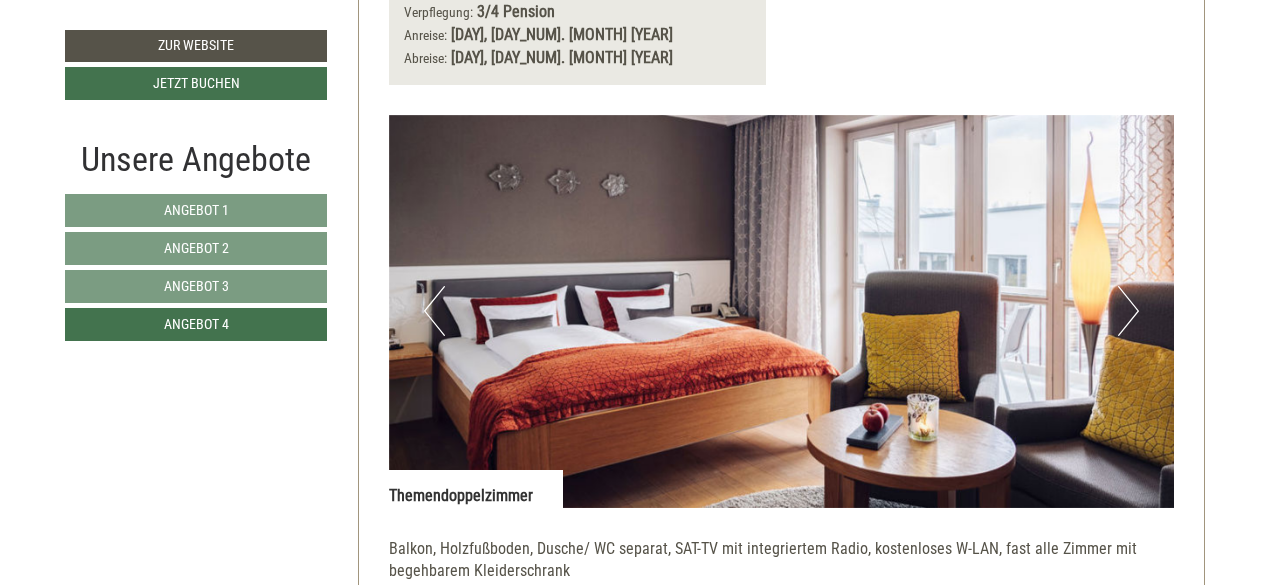 click at bounding box center [782, 311] 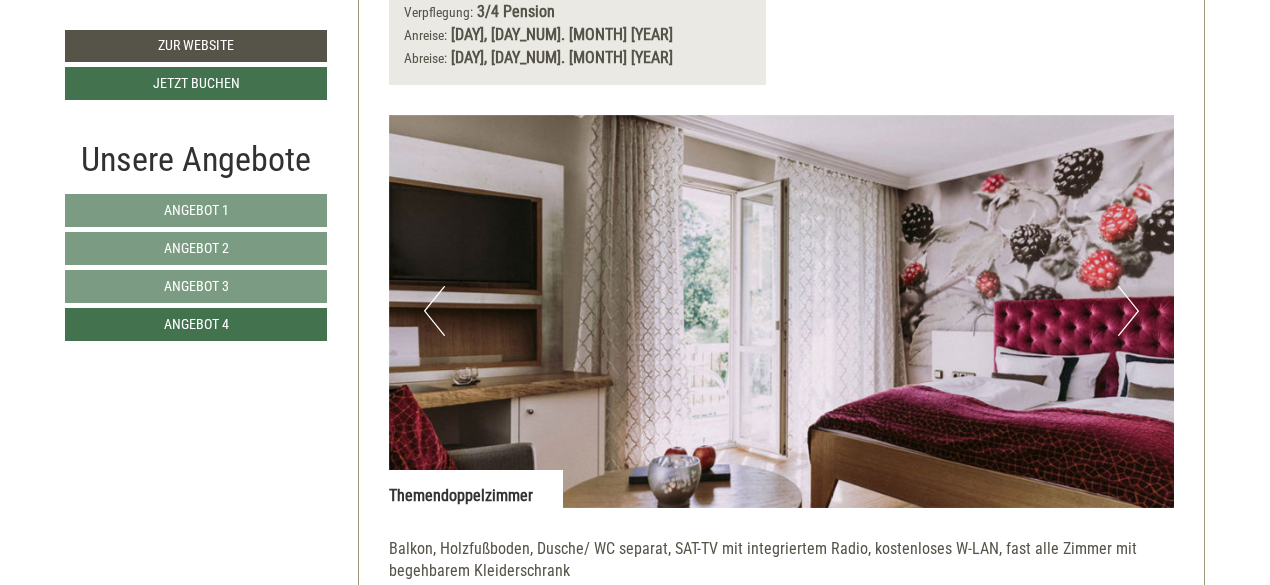 click on "Next" at bounding box center (1128, 311) 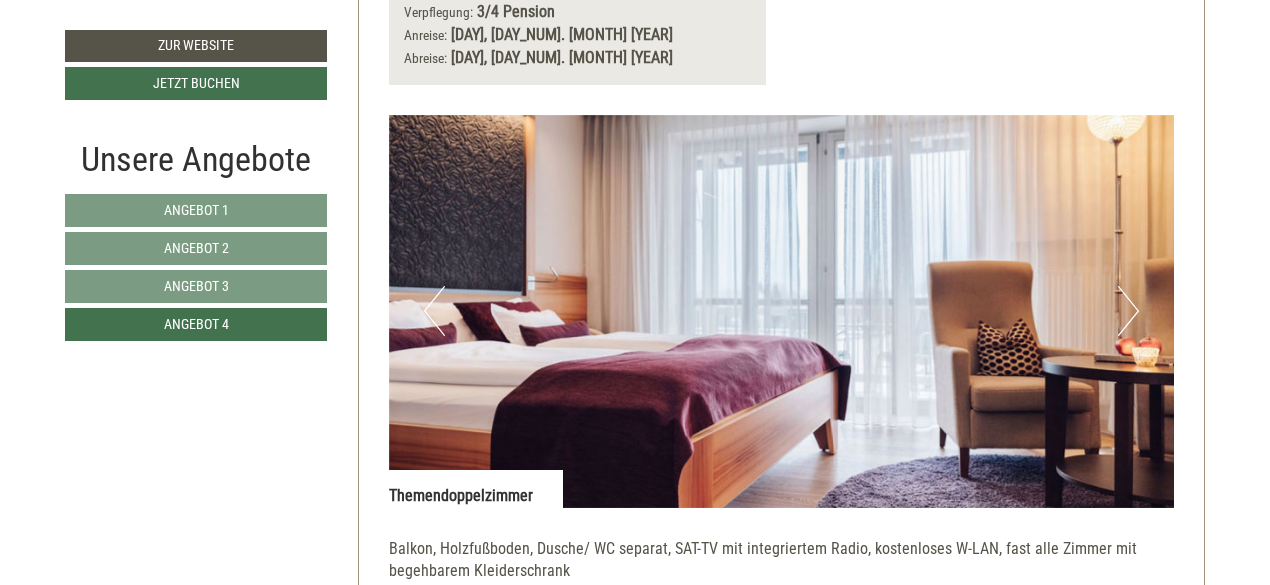 click on "Next" at bounding box center [1128, 311] 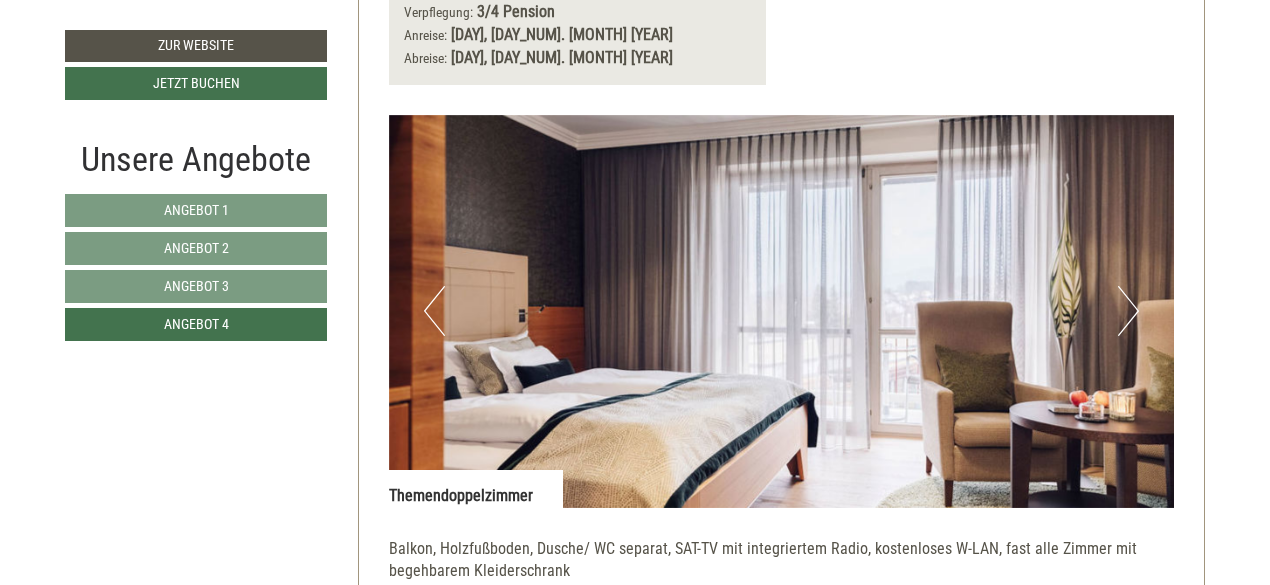 click on "Next" at bounding box center [1128, 311] 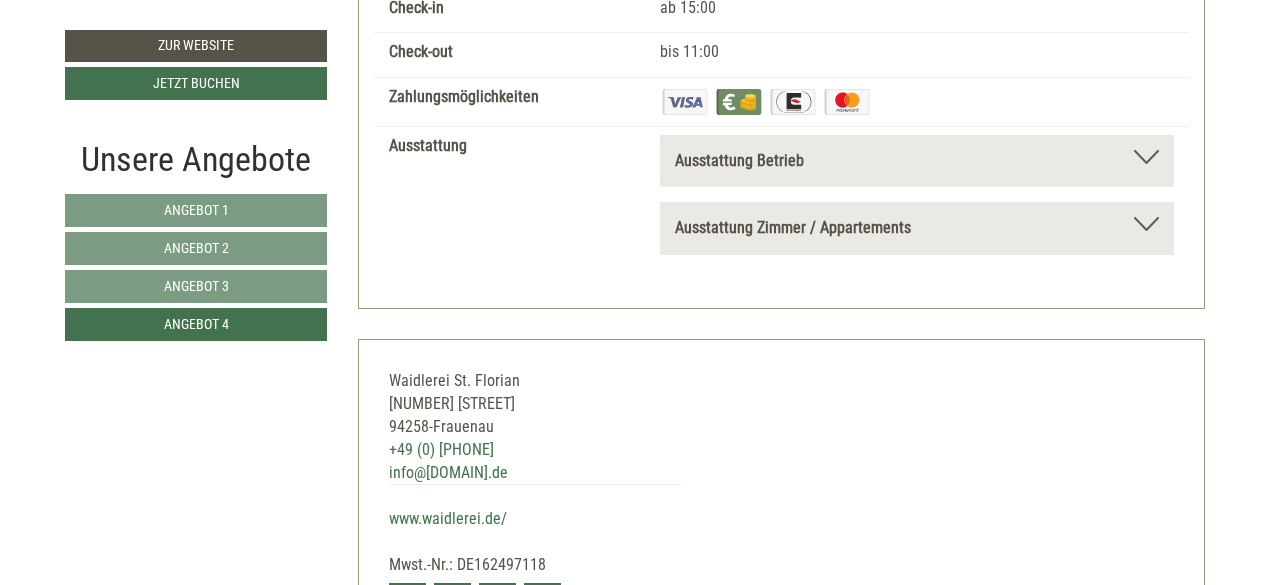 scroll, scrollTop: 3295, scrollLeft: 0, axis: vertical 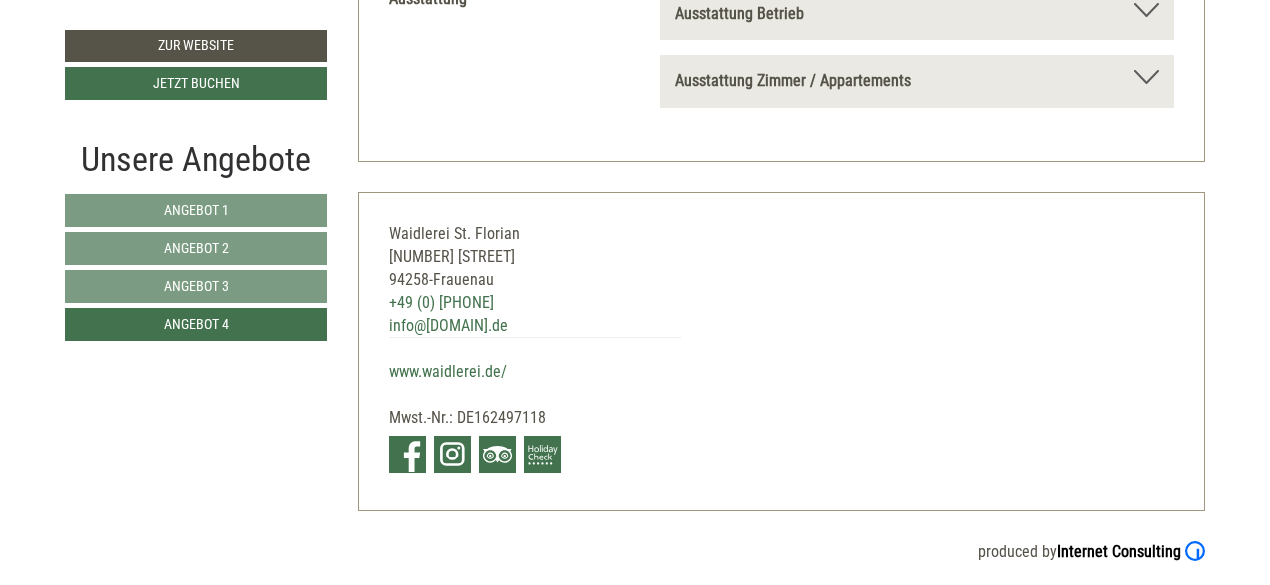 click on "Ausstattung Zimmer / Appartements" at bounding box center (917, 81) 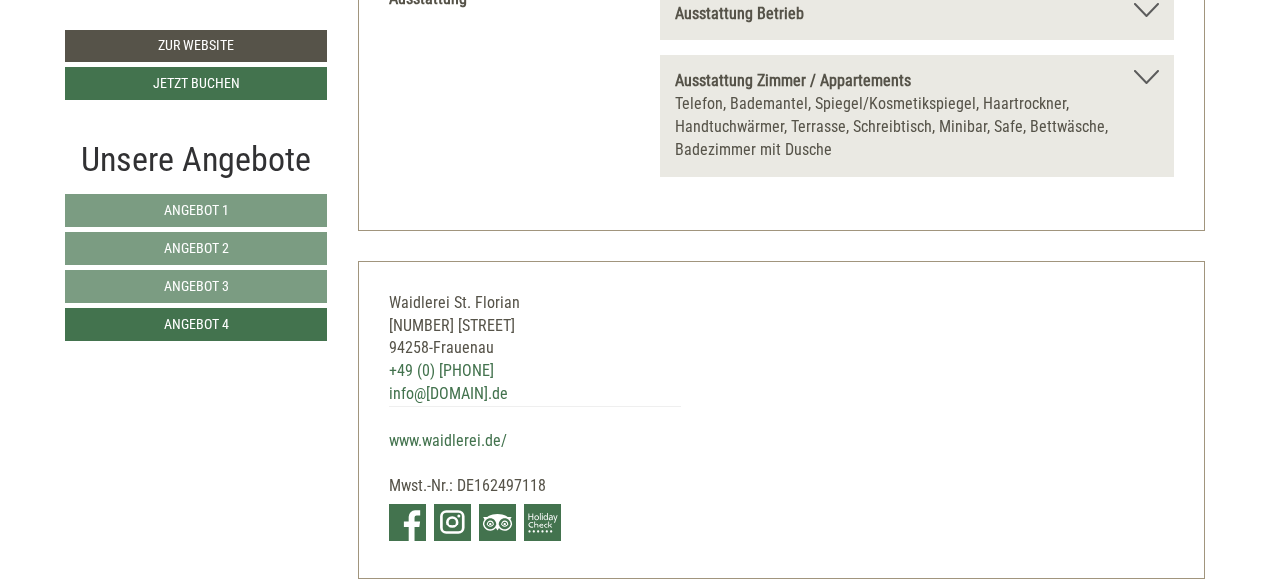 click on "Ausstattung Zimmer / Appartements" at bounding box center [917, 81] 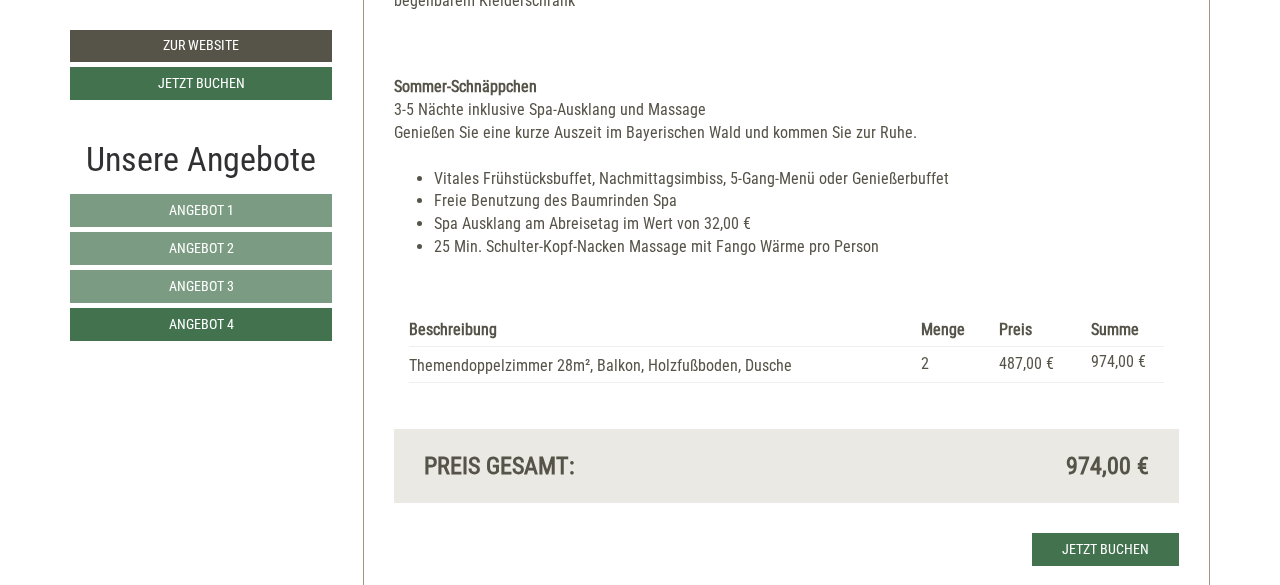 scroll, scrollTop: 1784, scrollLeft: 0, axis: vertical 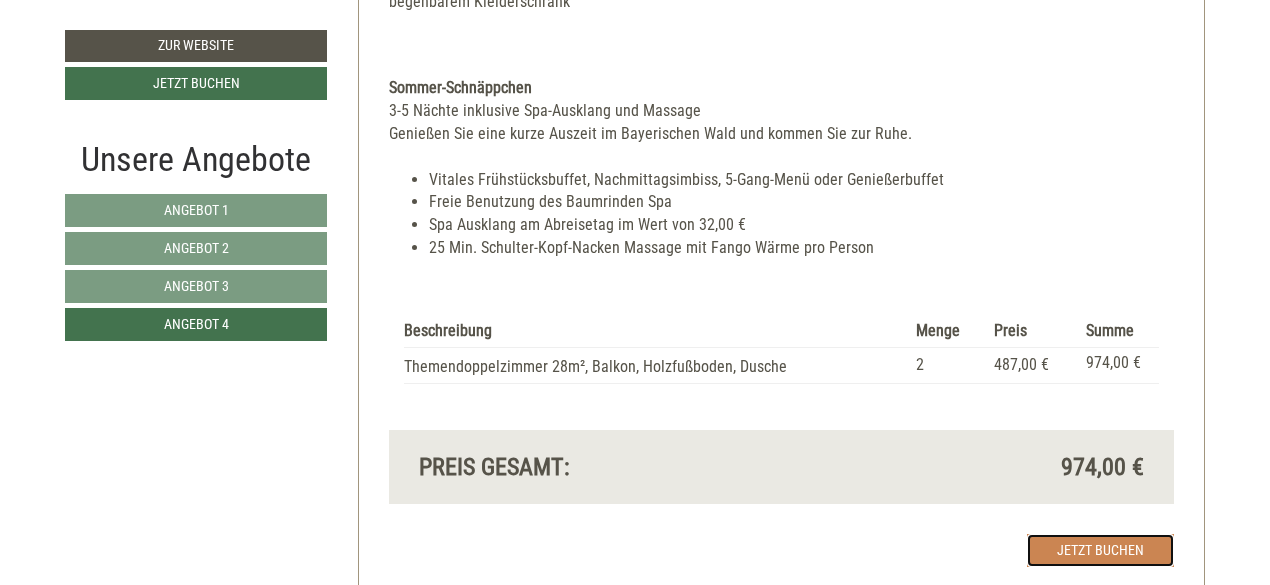 click on "Jetzt buchen" at bounding box center [1100, 550] 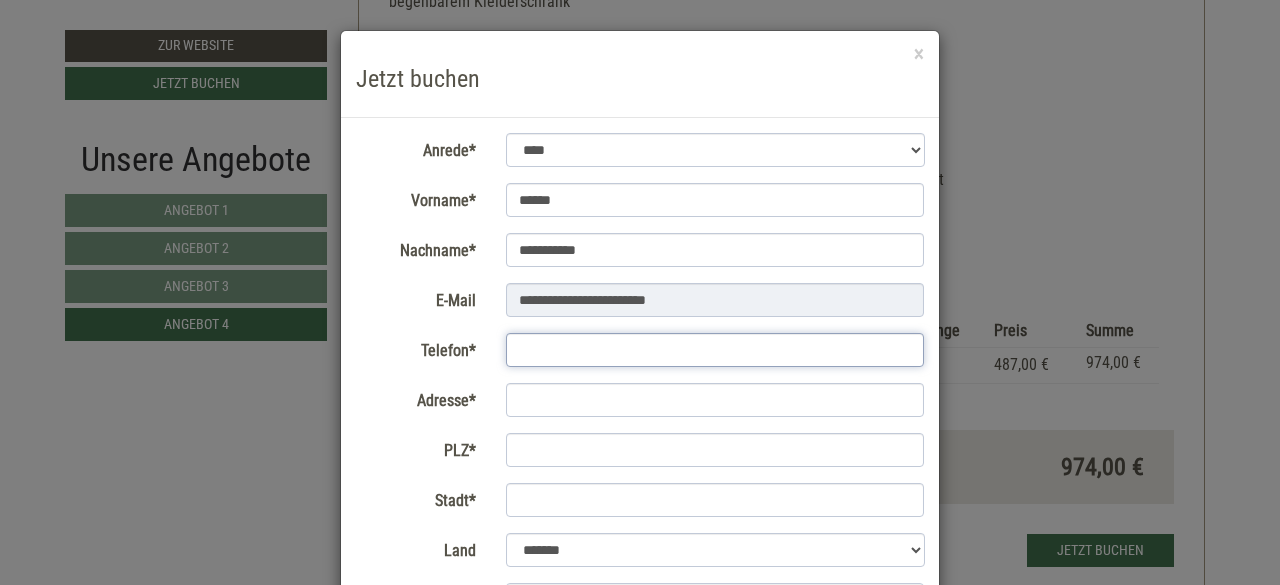 click on "Telefon*" at bounding box center [715, 350] 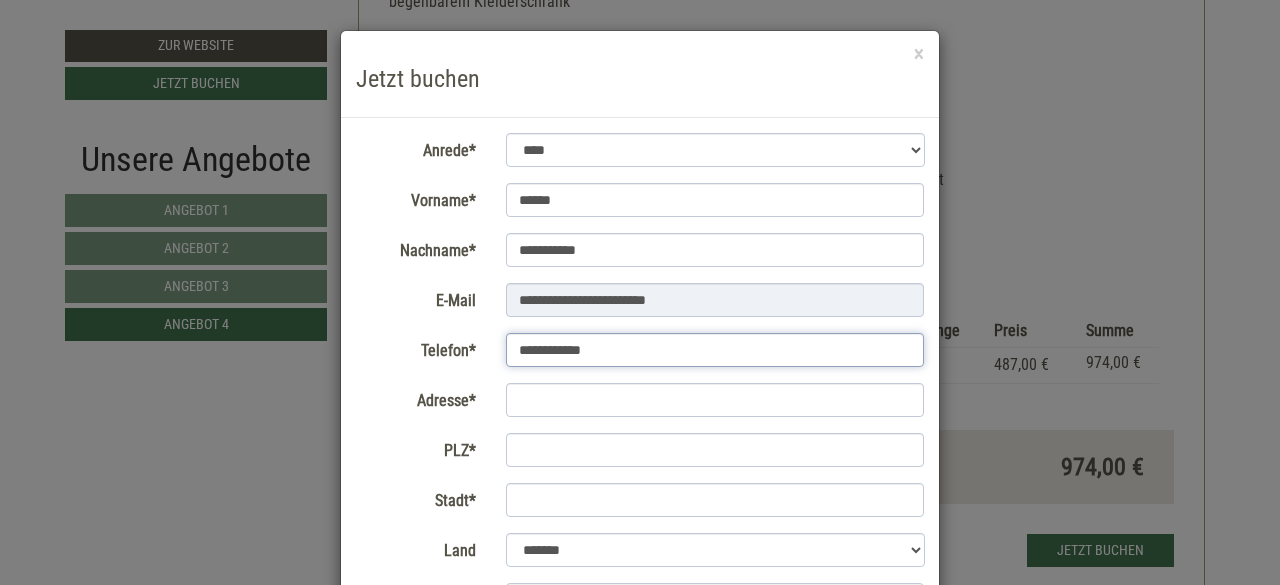type on "**********" 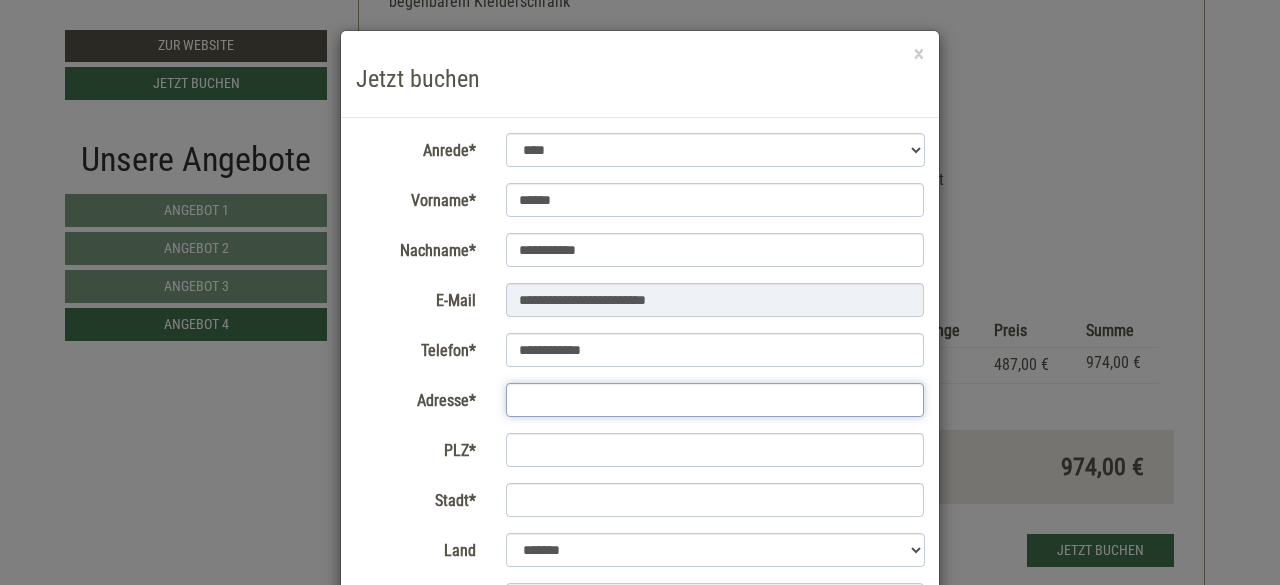 click on "Adresse*" at bounding box center (715, 400) 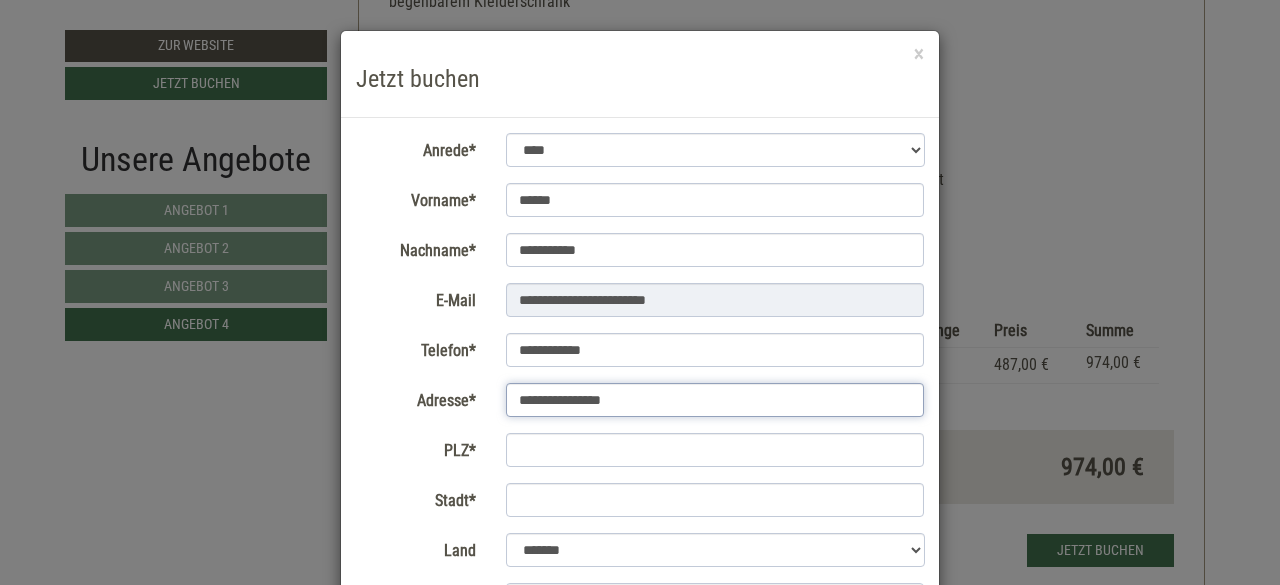 type on "**********" 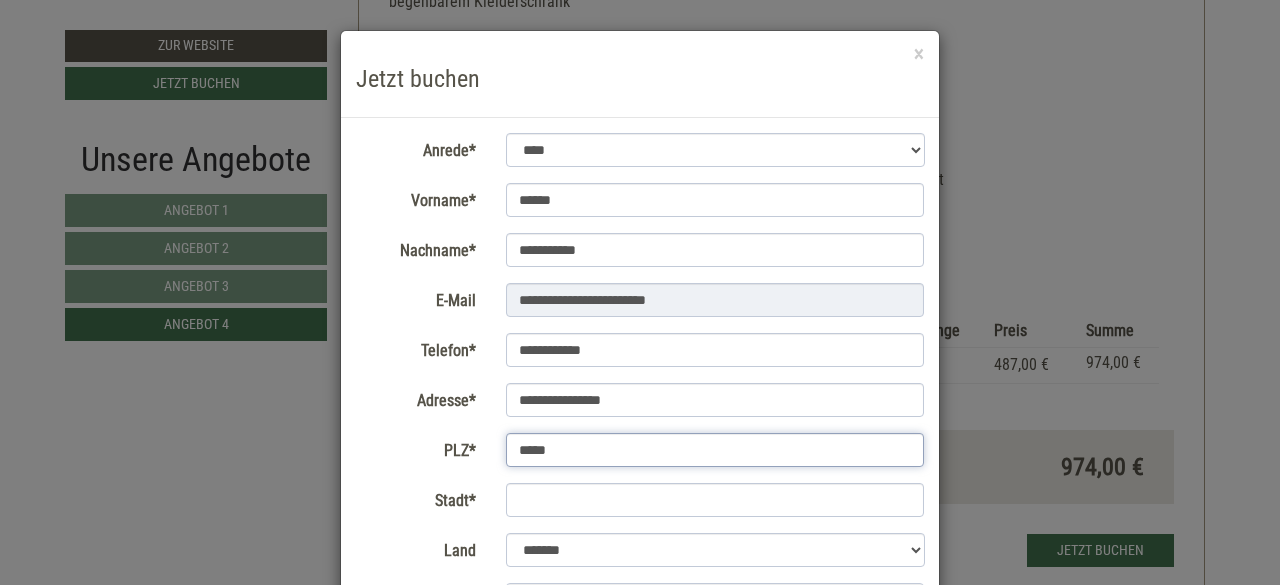 type on "*****" 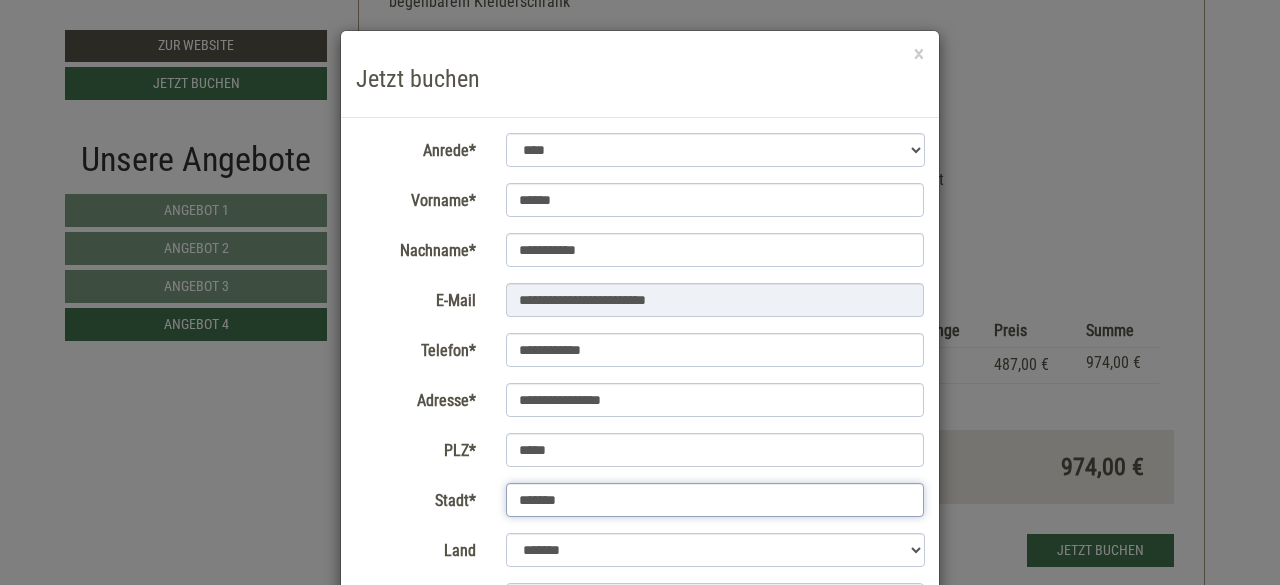 scroll, scrollTop: 317, scrollLeft: 0, axis: vertical 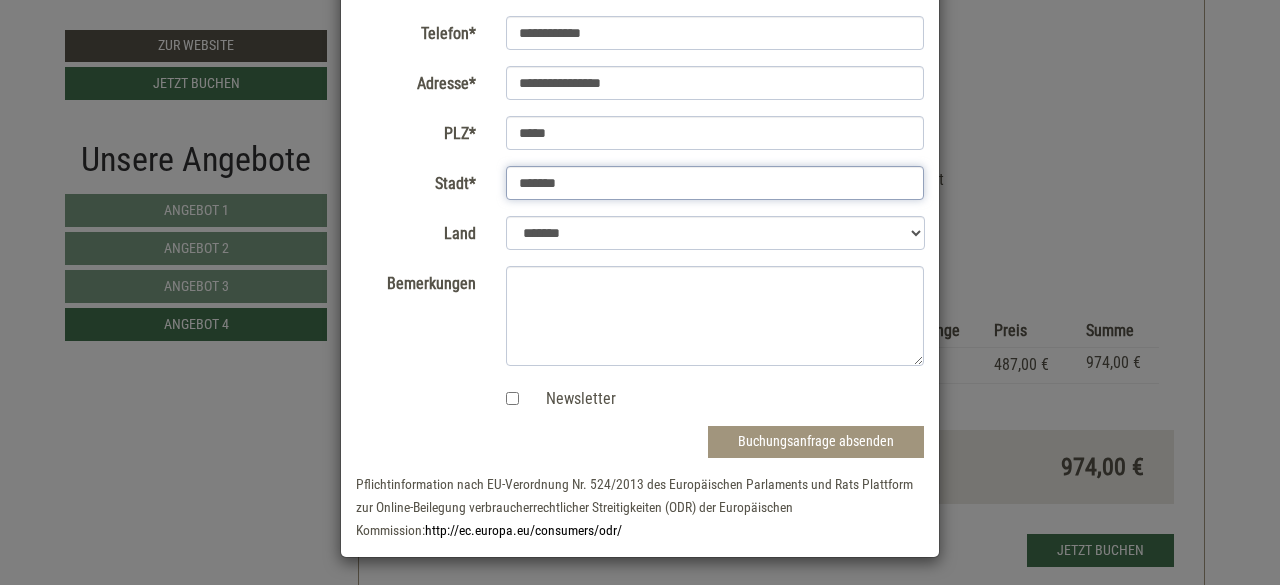 type on "*******" 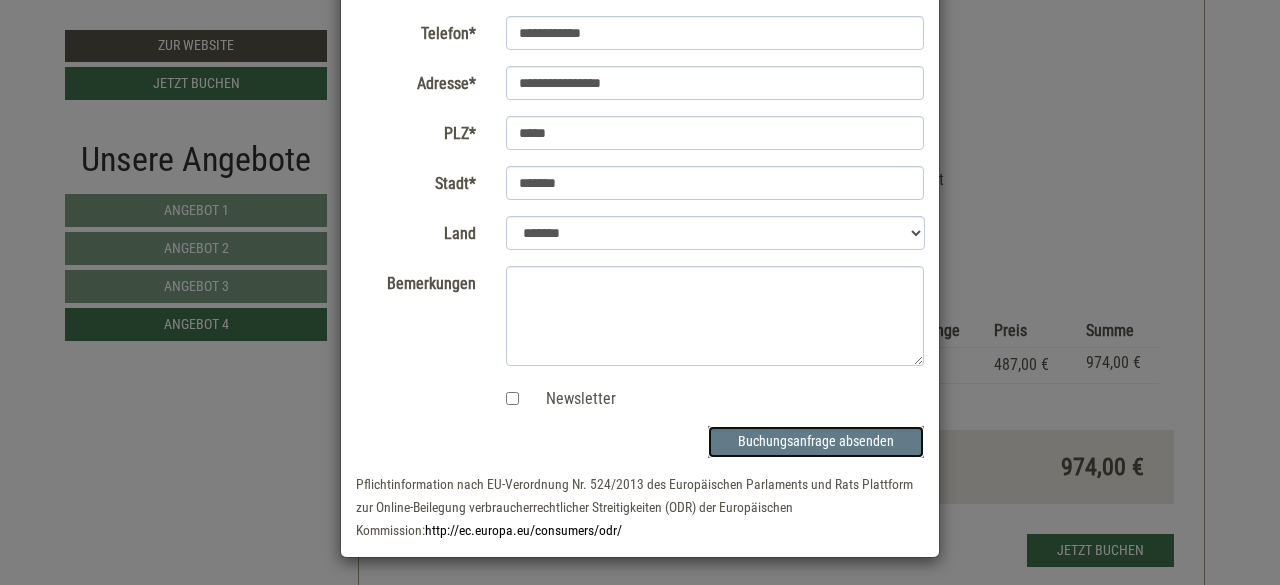click on "Buchungsanfrage absenden" at bounding box center (816, 442) 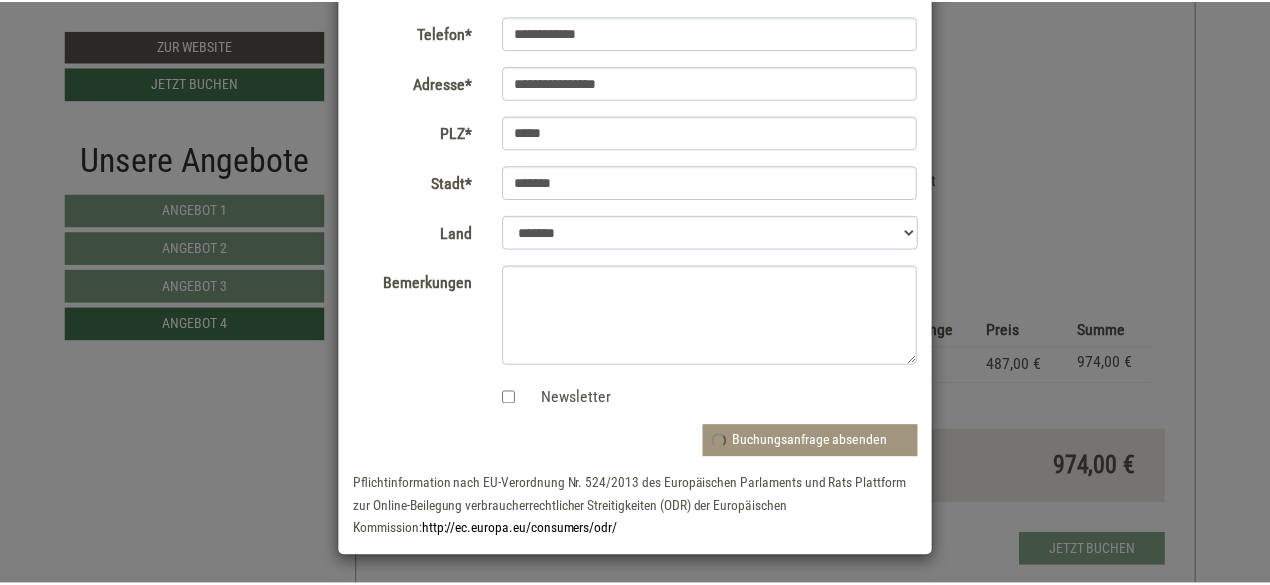 scroll, scrollTop: 0, scrollLeft: 0, axis: both 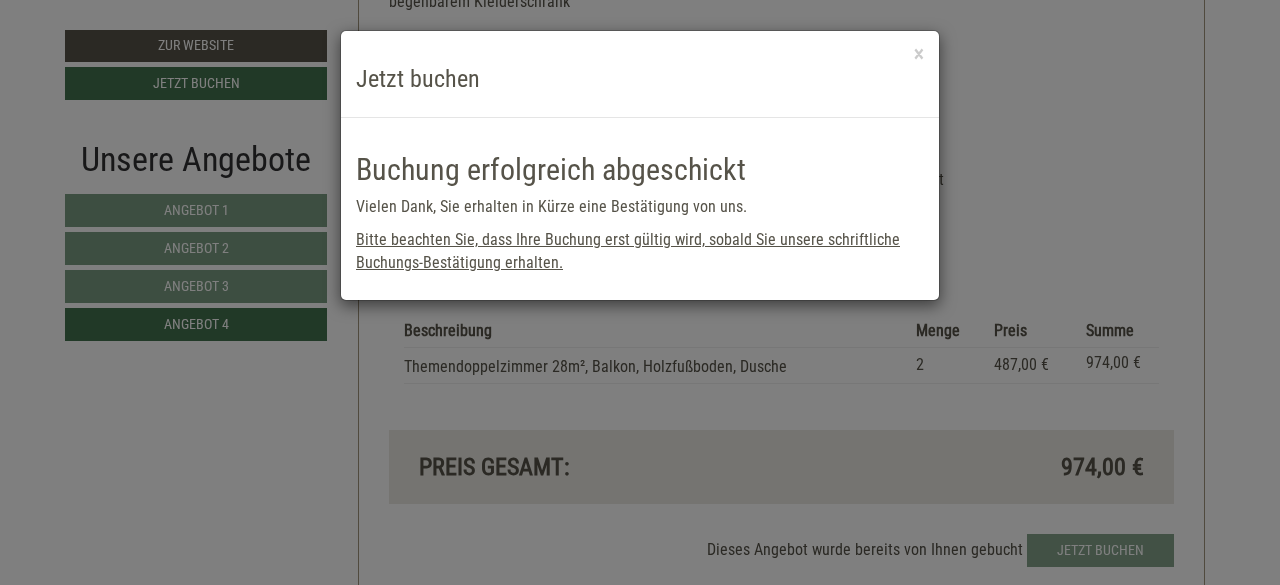 click on "×
Jetzt buchen" at bounding box center (640, 74) 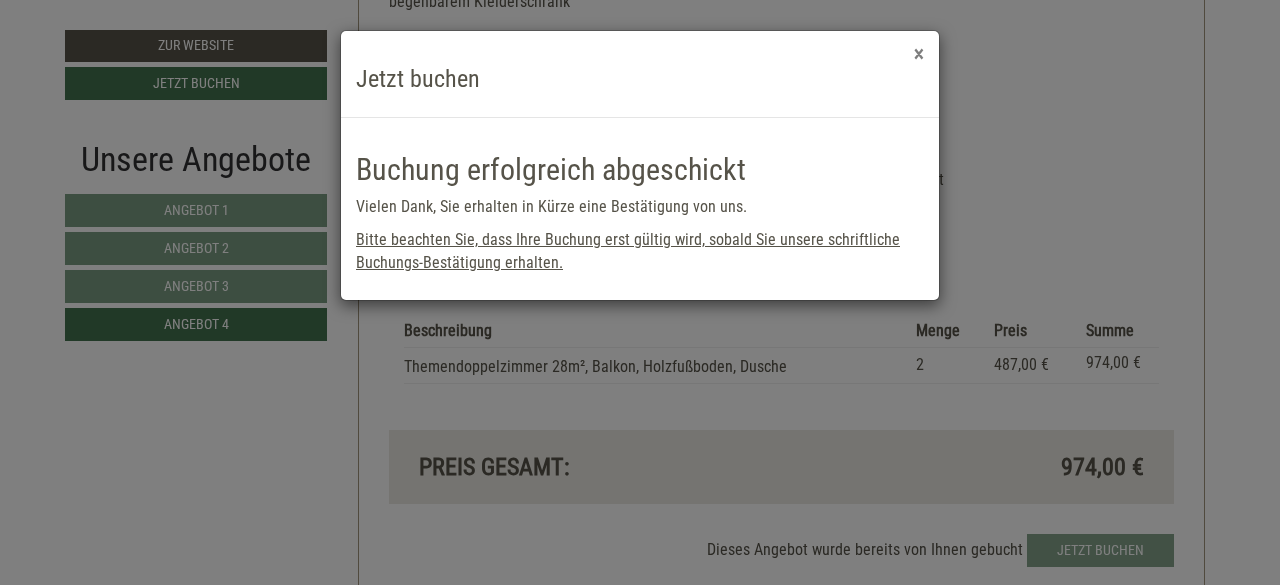 click on "×" at bounding box center (919, 54) 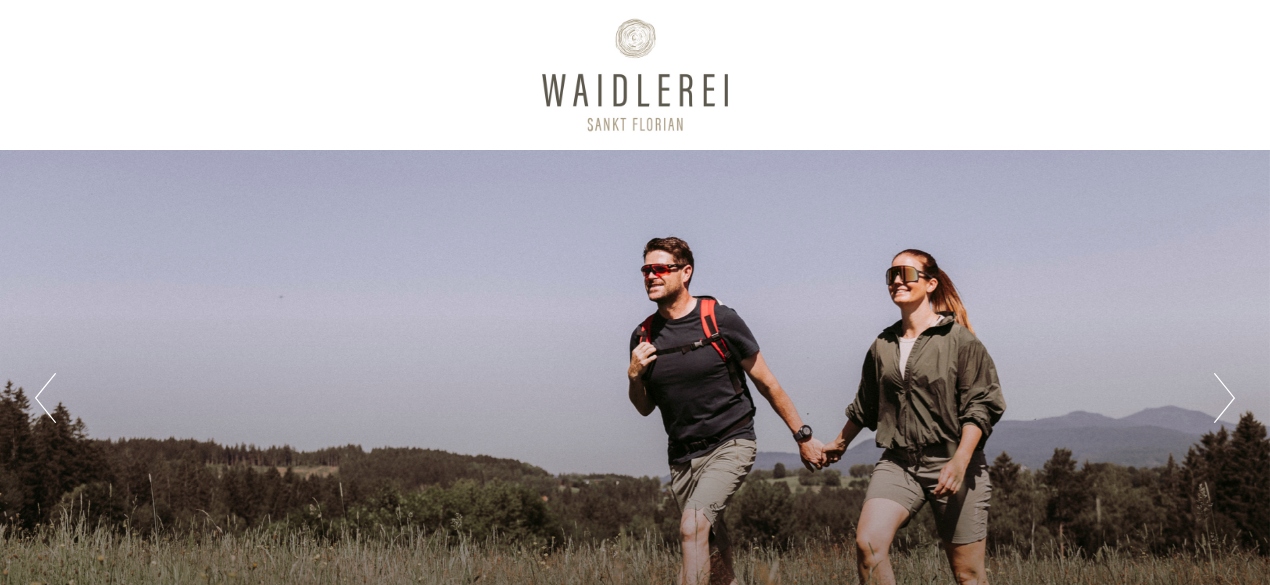 scroll, scrollTop: 254, scrollLeft: 0, axis: vertical 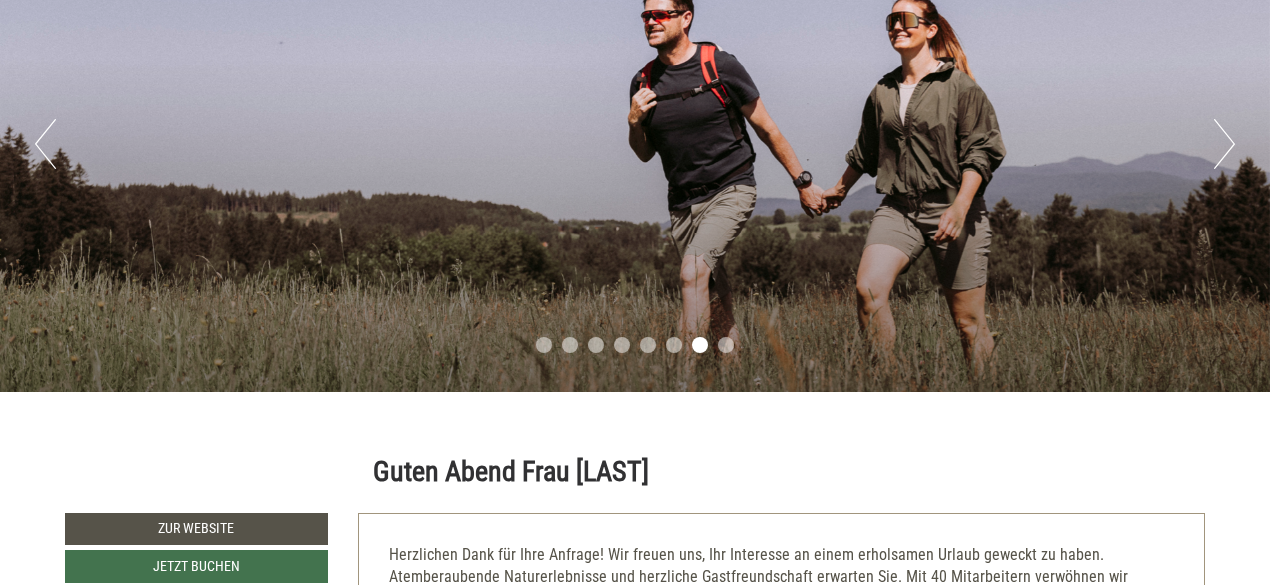 click on "Next" at bounding box center (1224, 144) 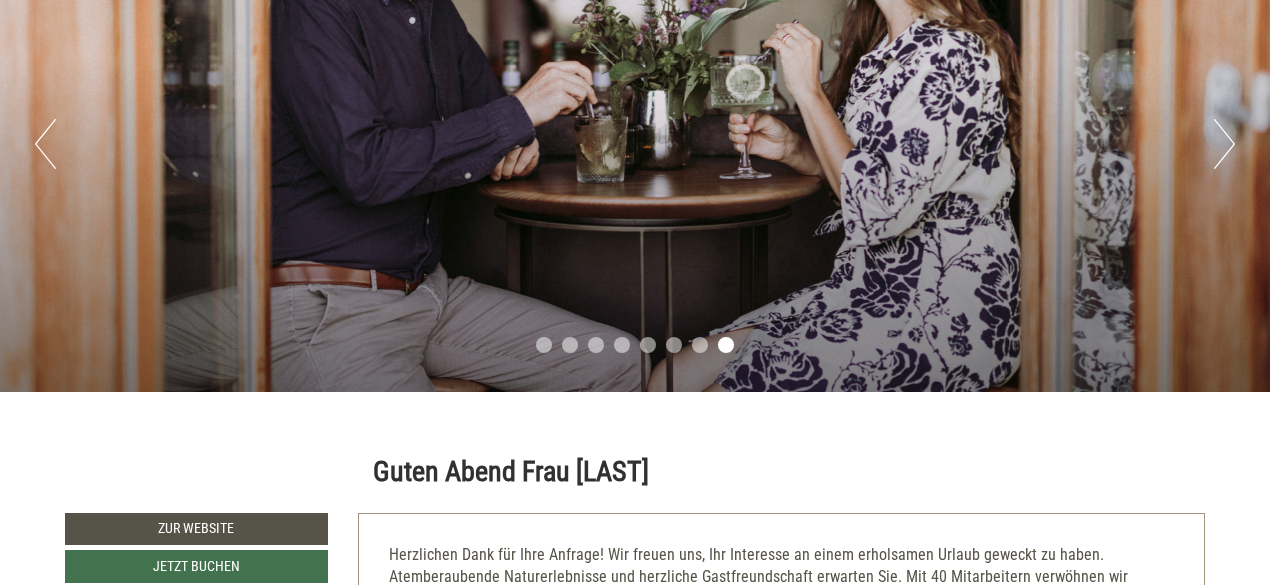 click on "Next" at bounding box center (1224, 144) 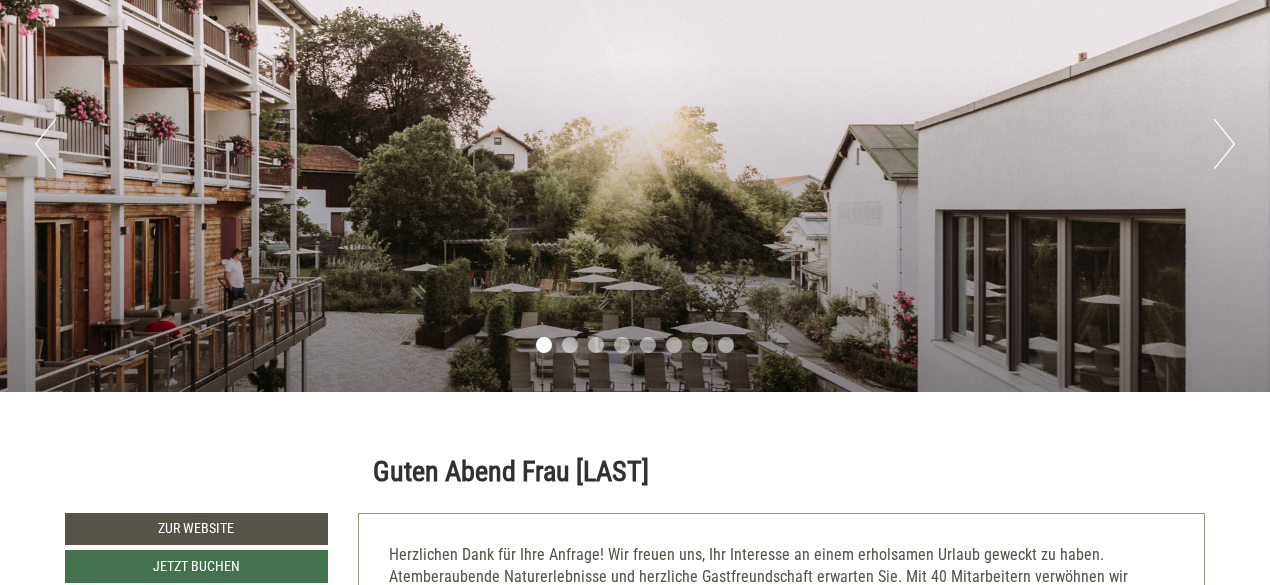 click on "Next" at bounding box center (1224, 144) 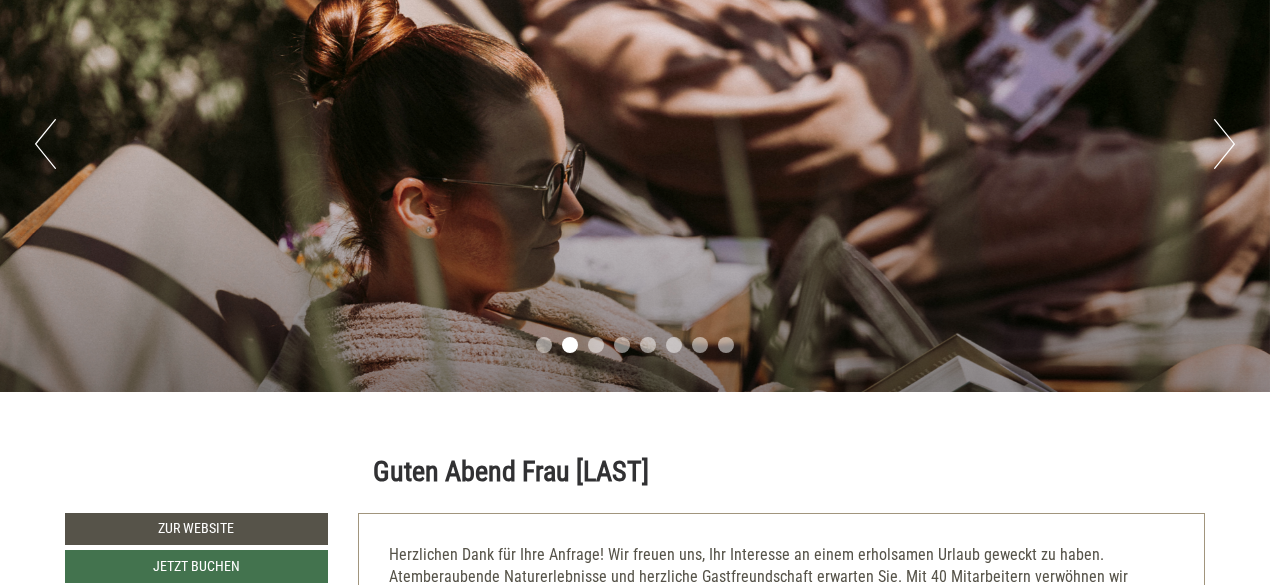 click on "Next" at bounding box center [1224, 144] 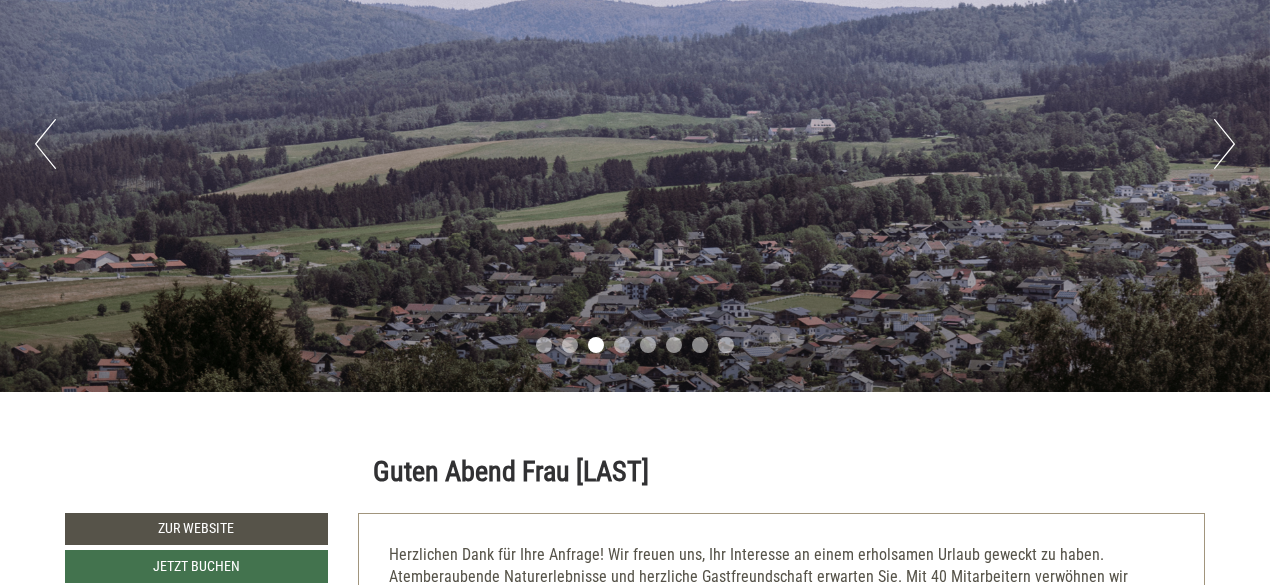 click on "Next" at bounding box center (1224, 144) 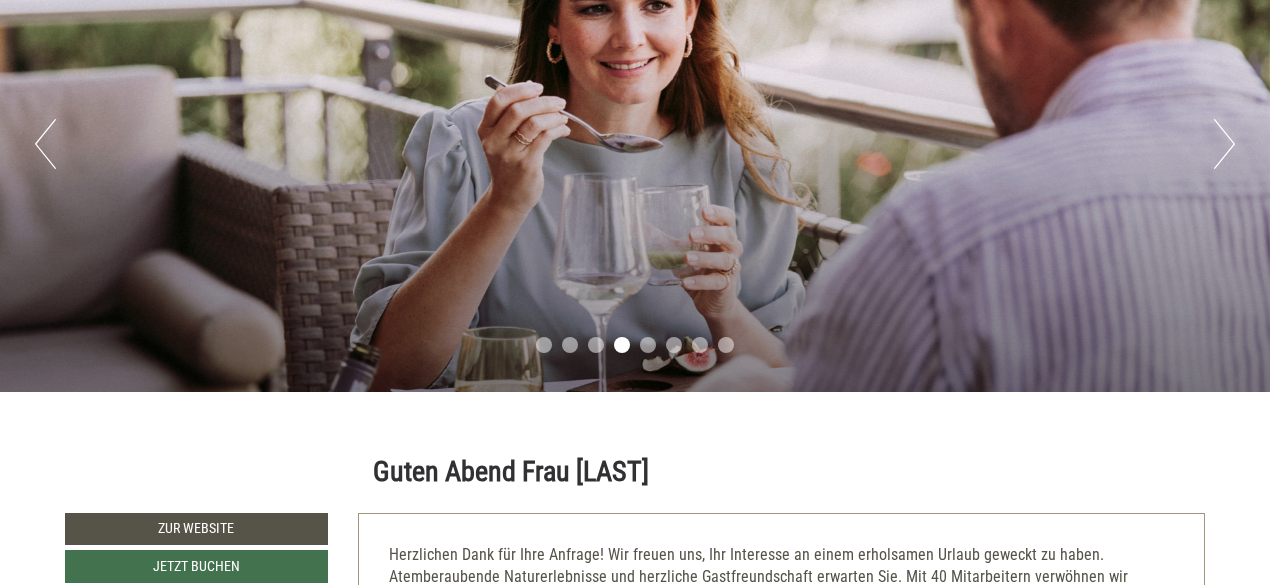 click on "Previous
Next 1 2 3 4 5 6 7 8" at bounding box center (635, 144) 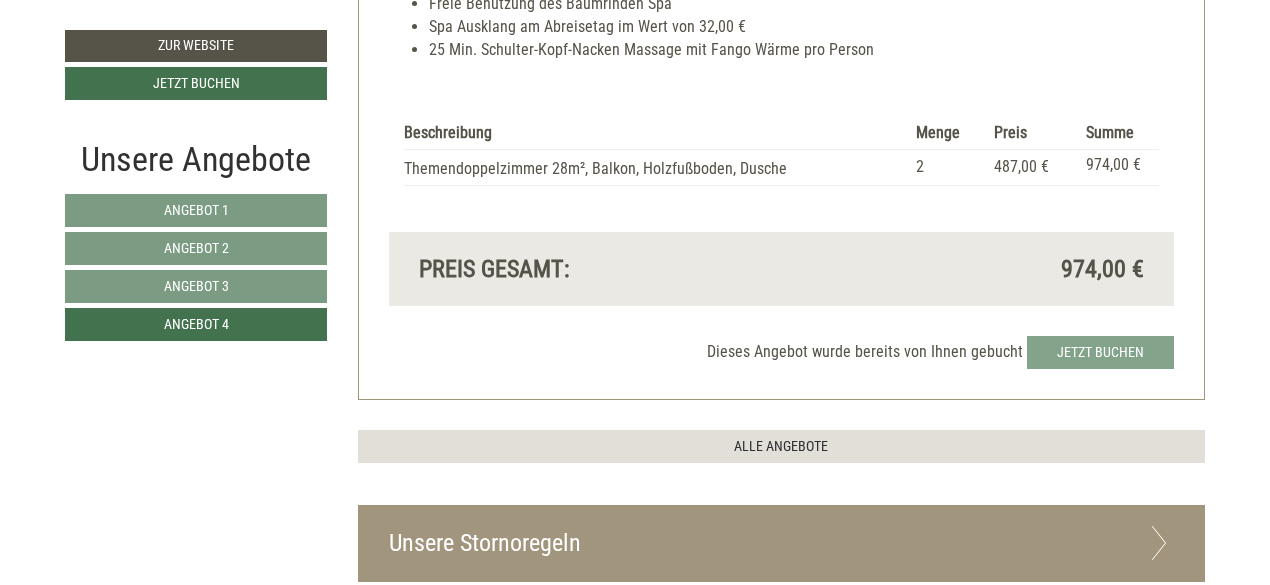 scroll, scrollTop: 1974, scrollLeft: 0, axis: vertical 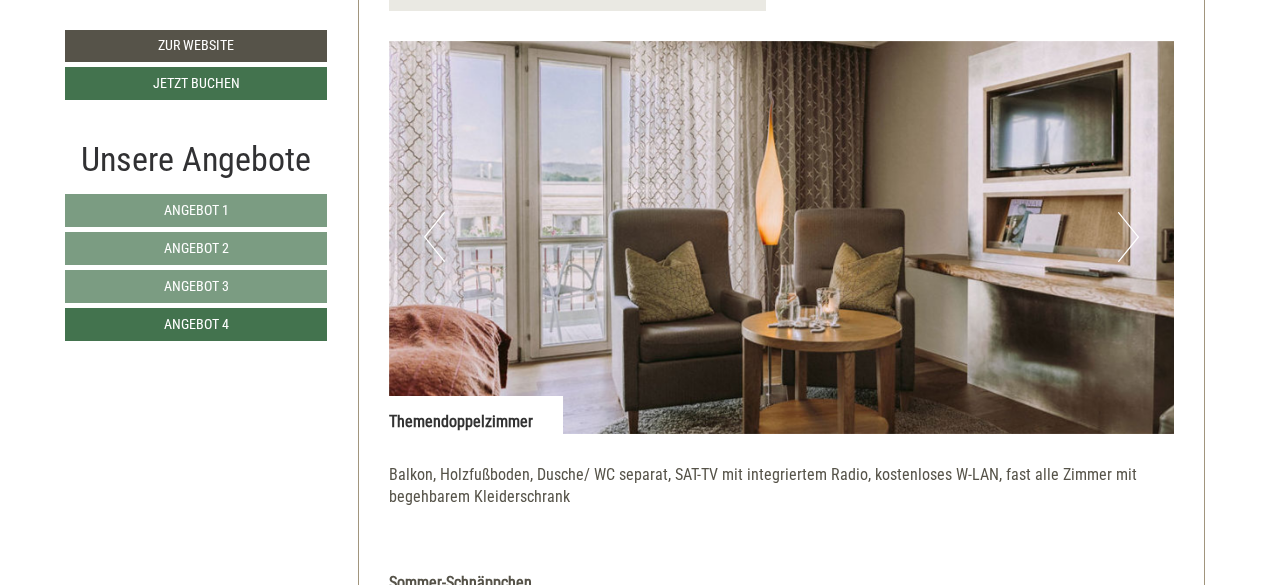 click on "Next" at bounding box center [1128, 237] 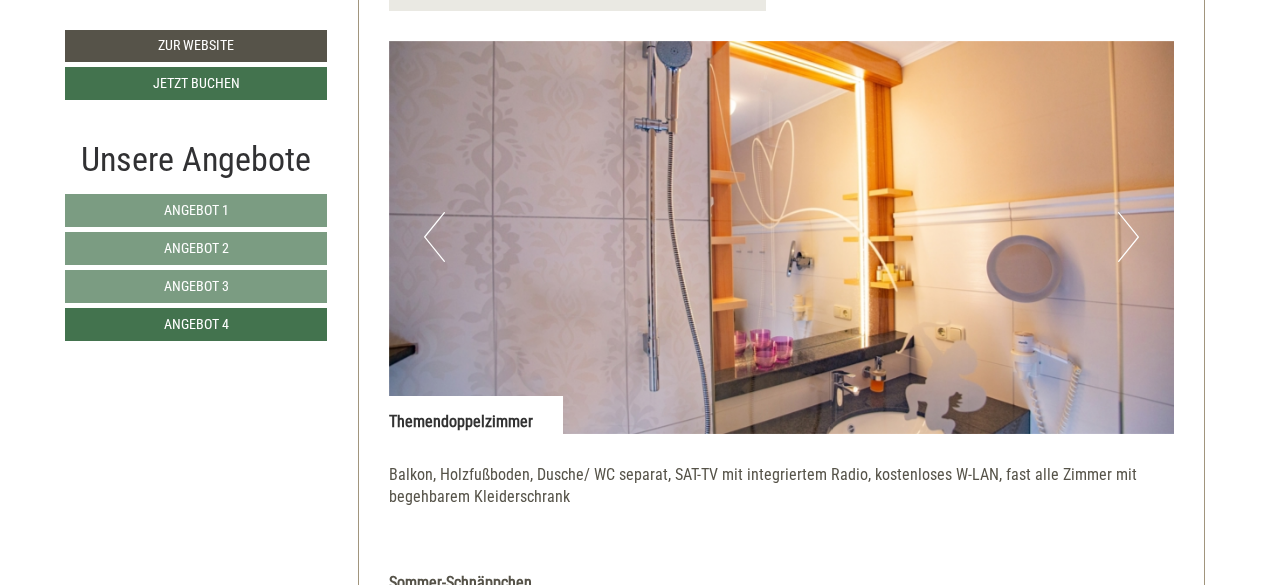 click on "Next" at bounding box center [1128, 237] 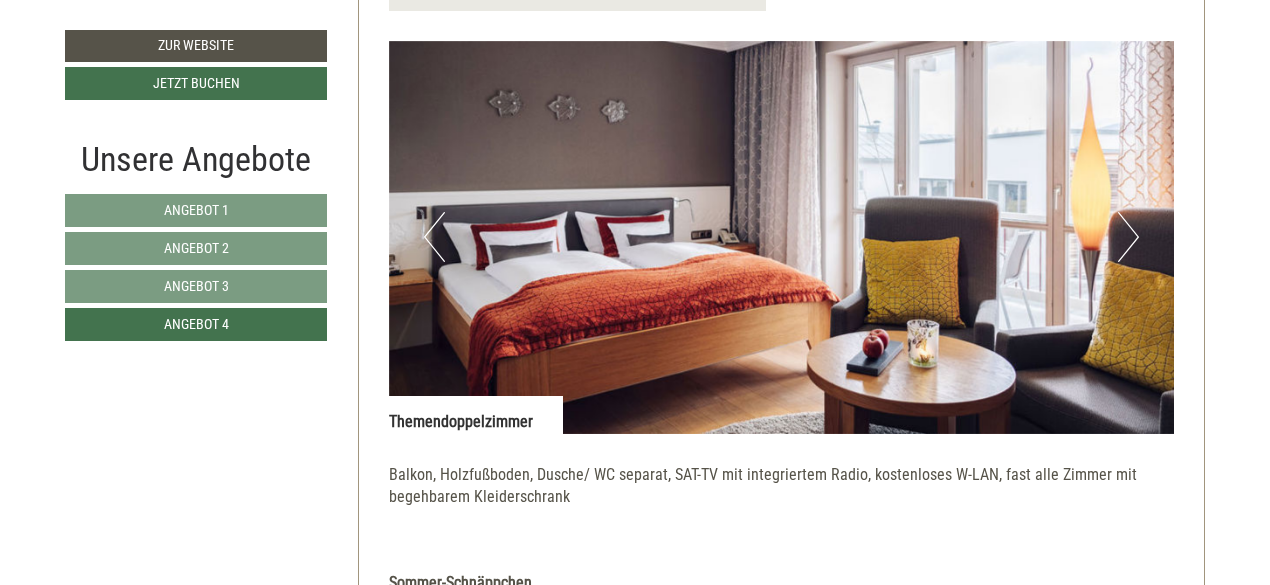 click on "Next" at bounding box center [1128, 237] 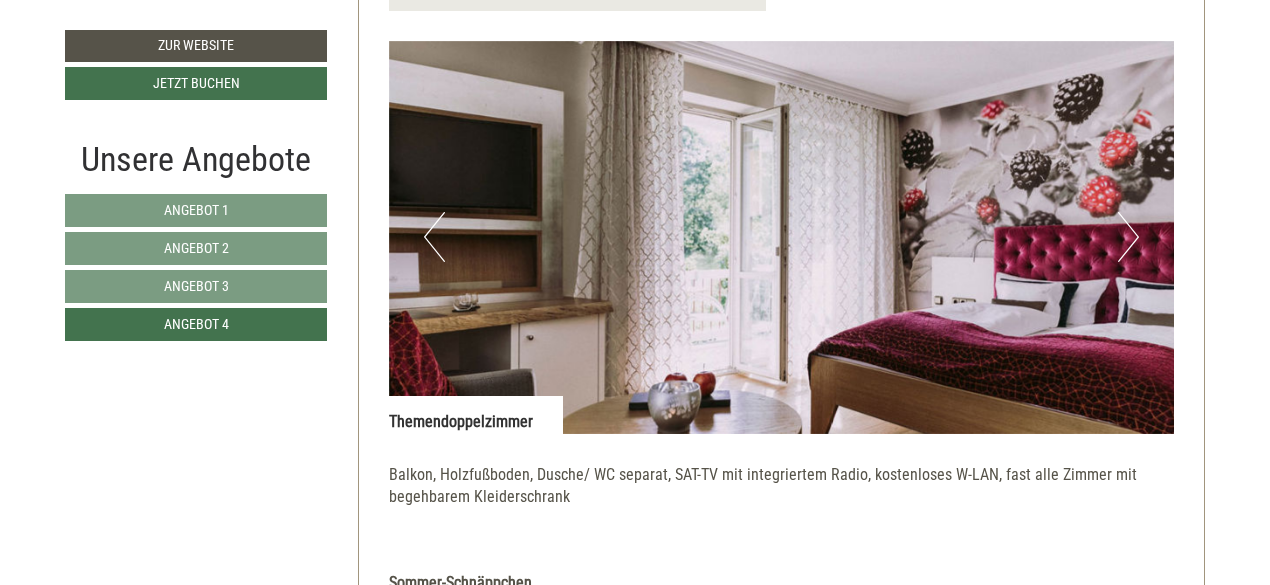 click on "Next" at bounding box center [1128, 237] 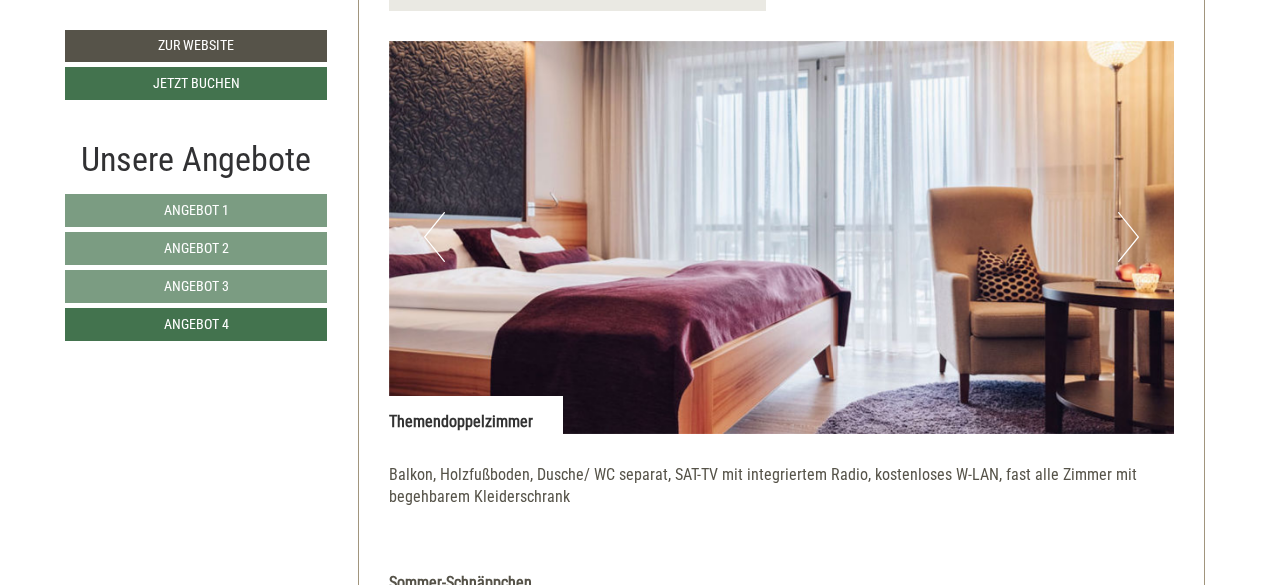 click on "Next" at bounding box center (1128, 237) 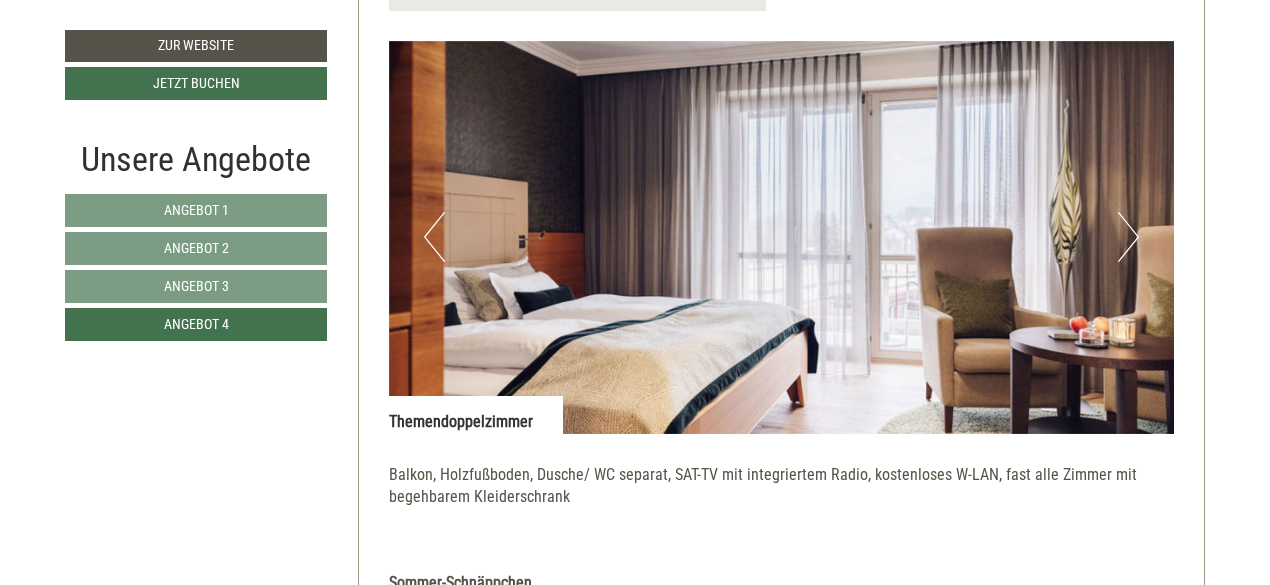 click on "Next" at bounding box center (1128, 237) 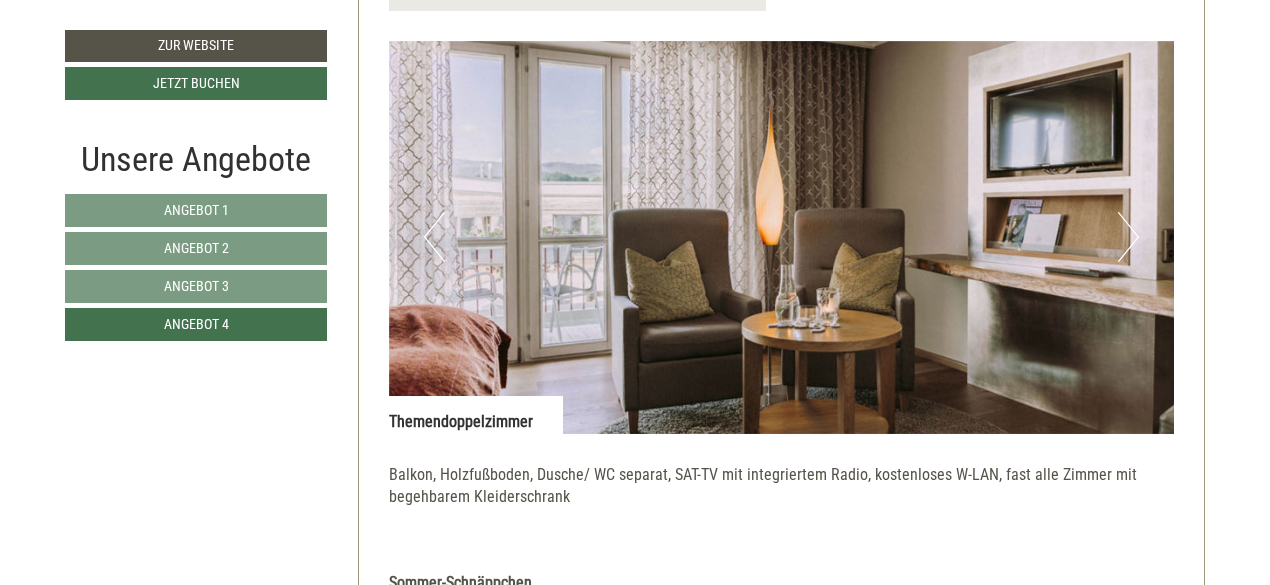 click on "Next" at bounding box center (1128, 237) 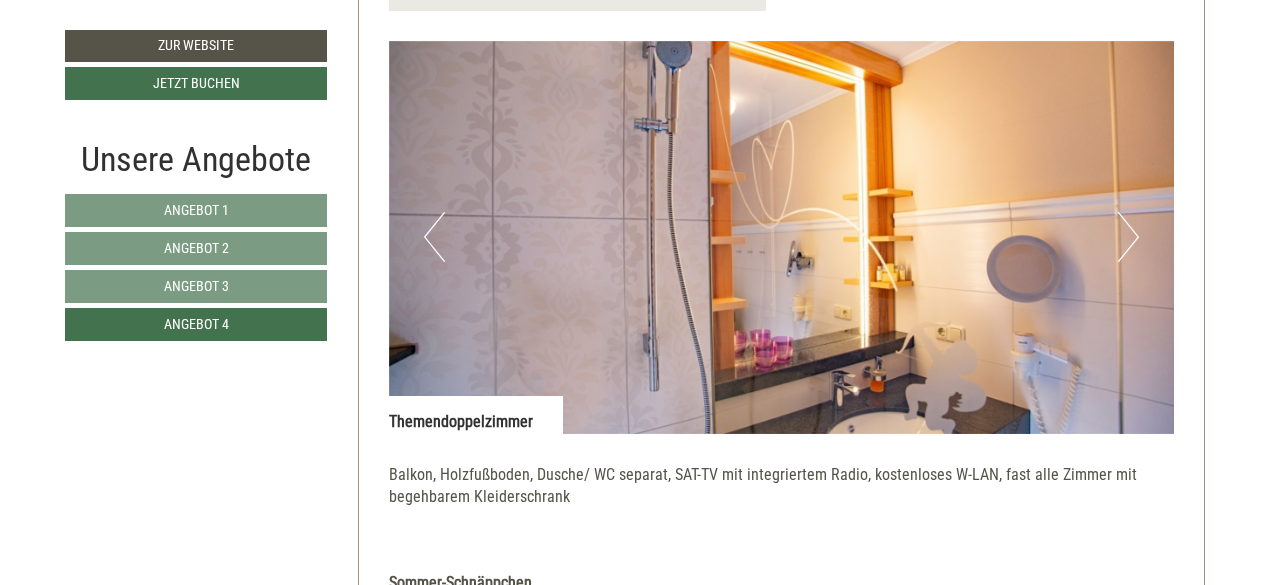 drag, startPoint x: 1237, startPoint y: 257, endPoint x: 1236, endPoint y: 297, distance: 40.012497 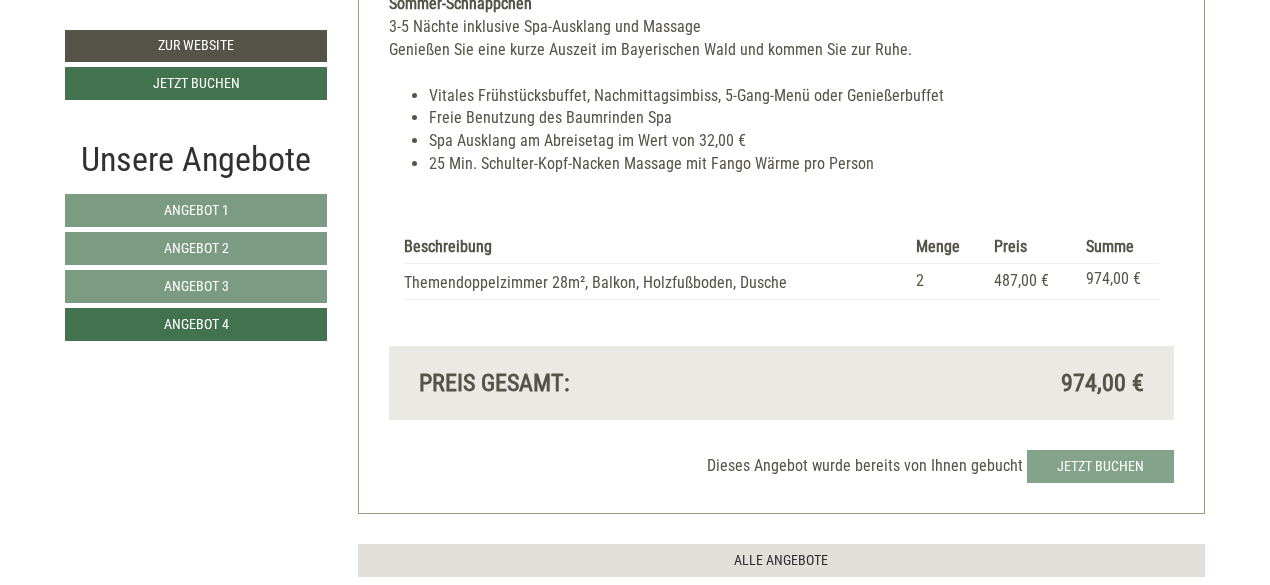 scroll, scrollTop: 1872, scrollLeft: 0, axis: vertical 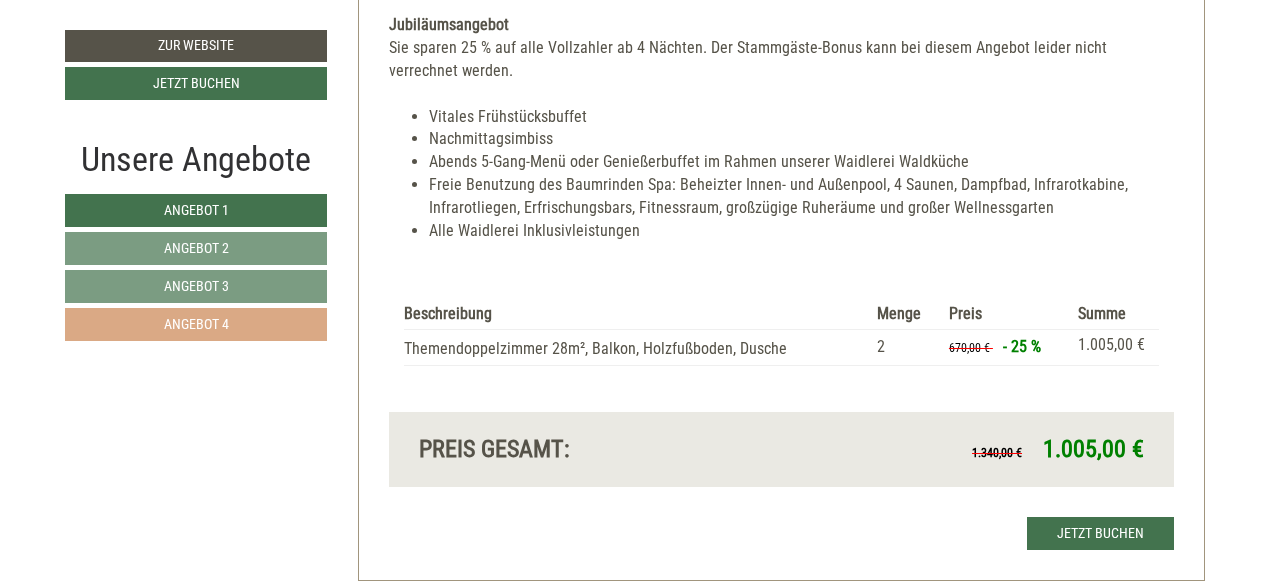 click on "Angebot 4" at bounding box center [196, 324] 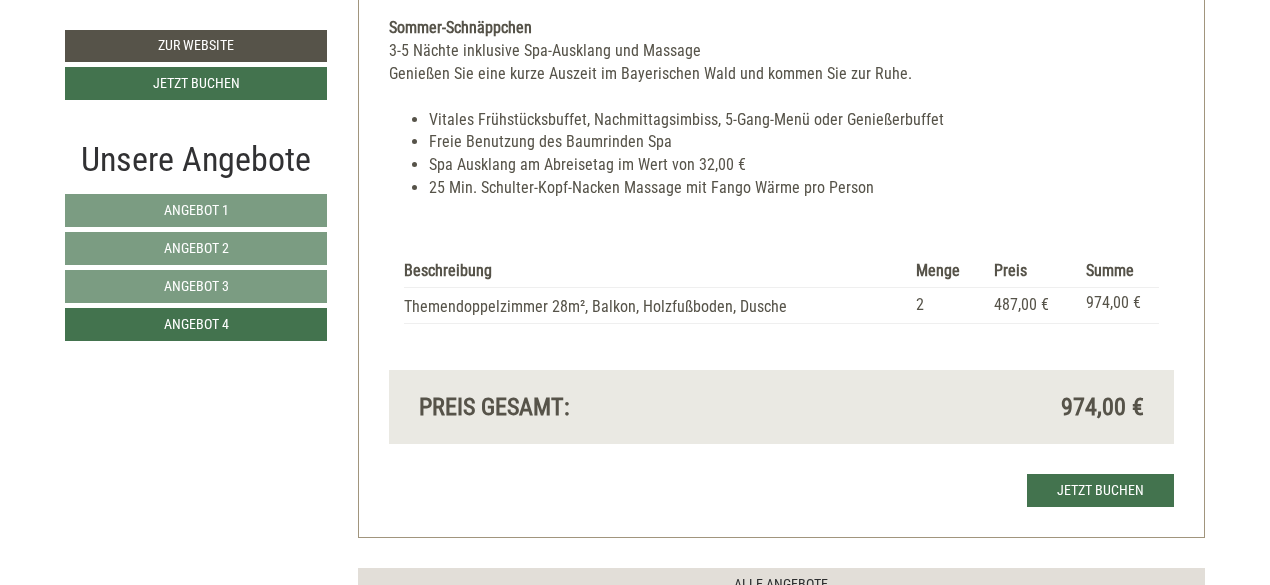 scroll, scrollTop: 1843, scrollLeft: 0, axis: vertical 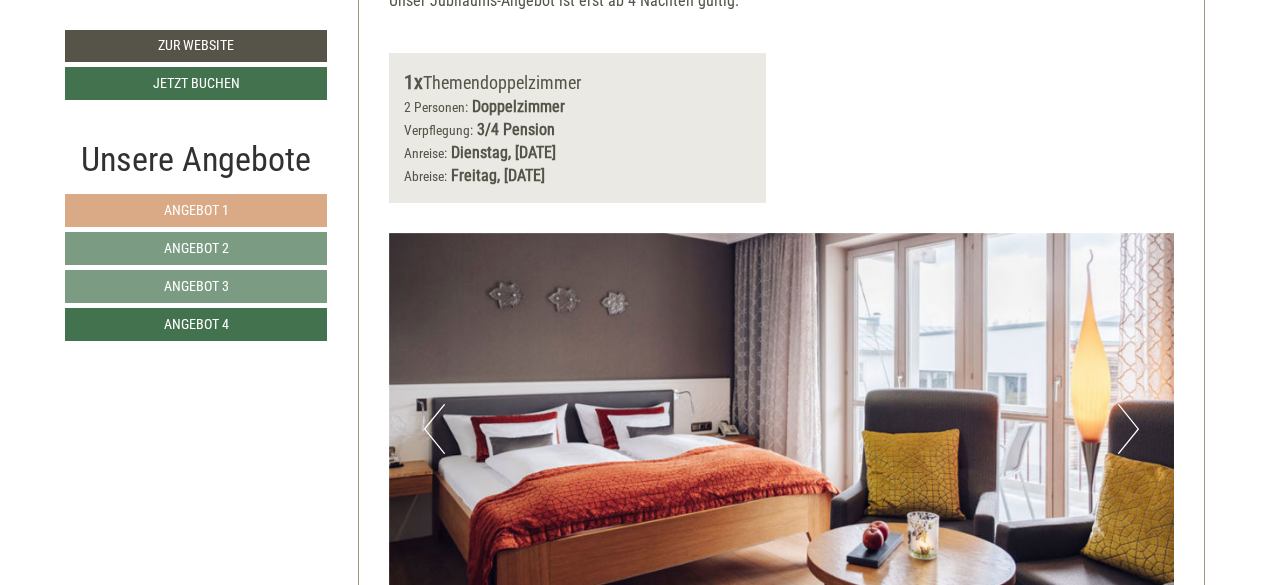 click on "Angebot 1" at bounding box center [196, 210] 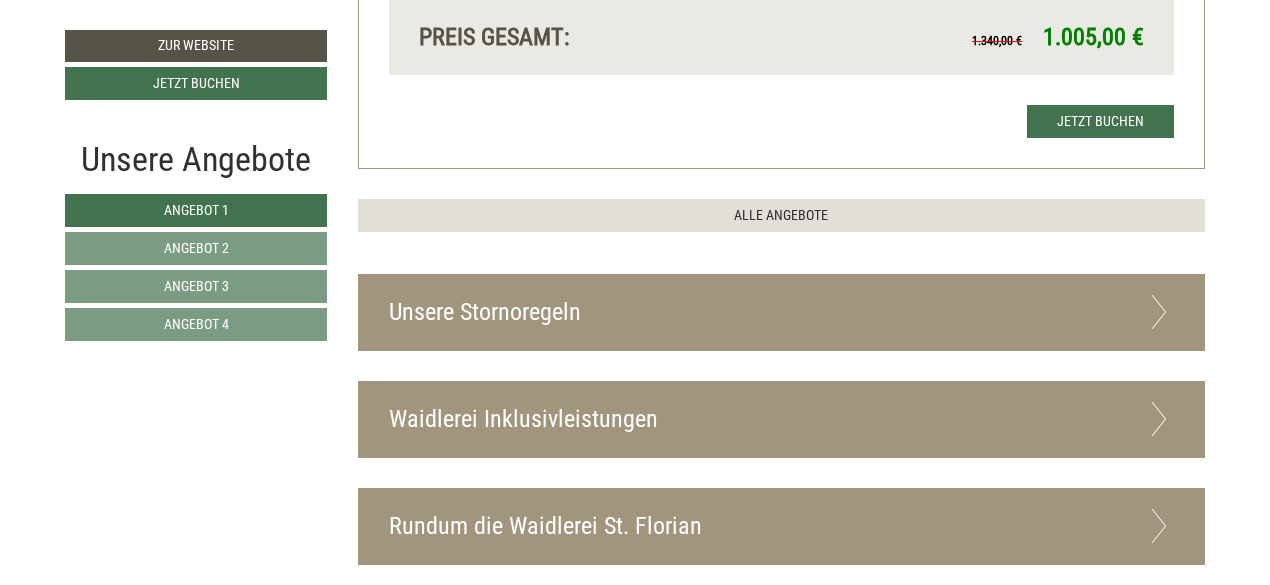 scroll, scrollTop: 2265, scrollLeft: 0, axis: vertical 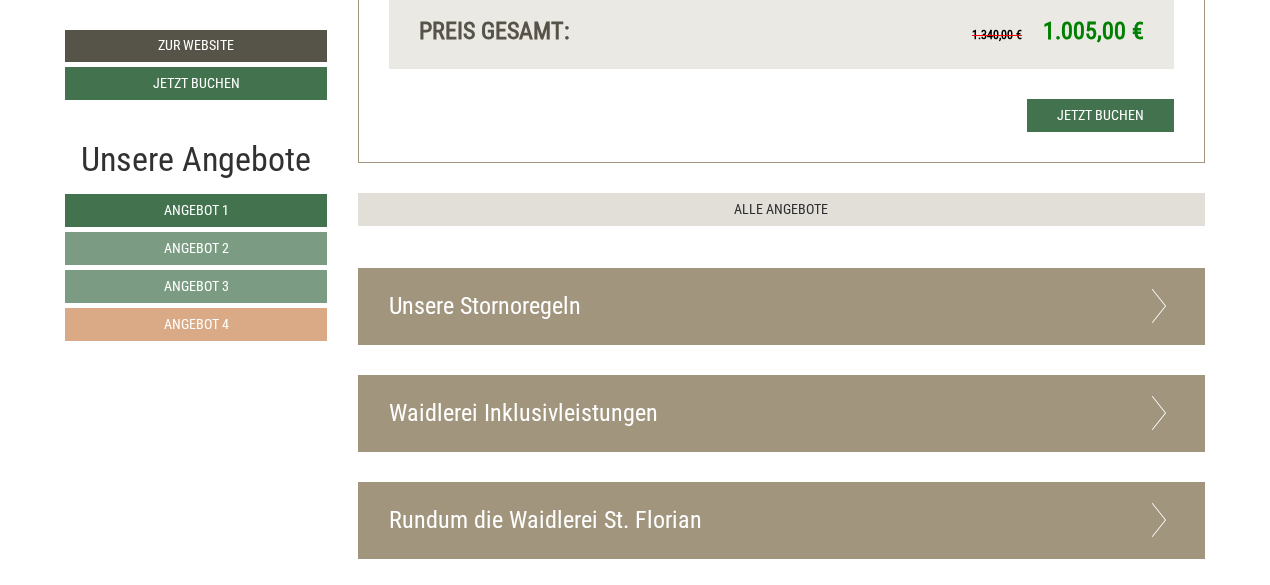 click on "Angebot 4" at bounding box center [196, 324] 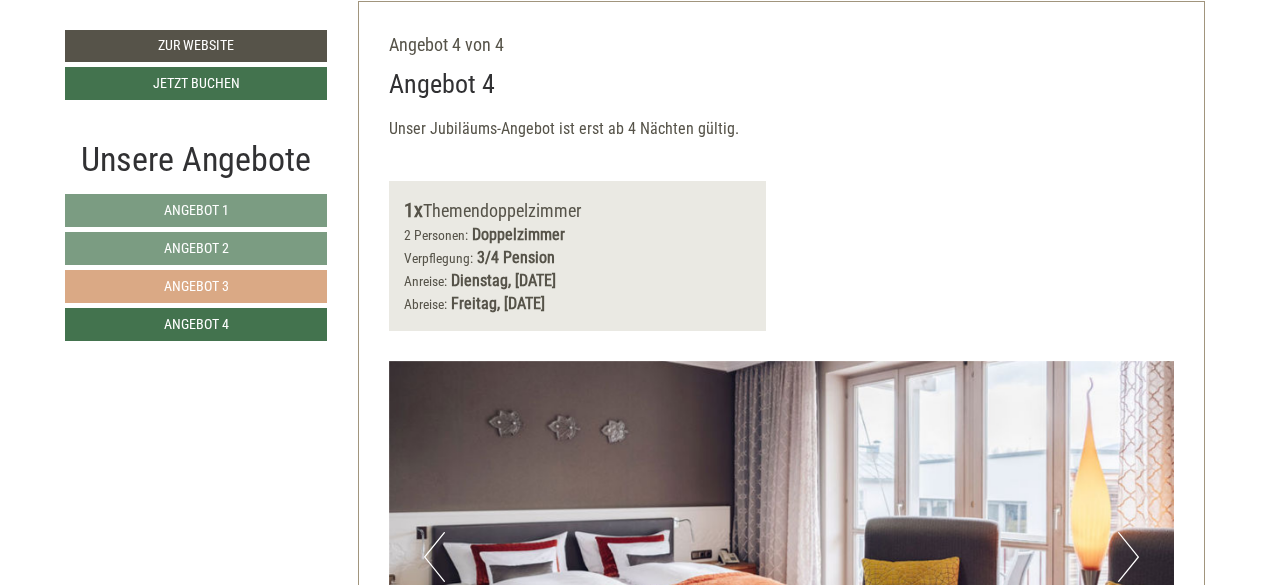 click on "Angebot 3" at bounding box center [196, 286] 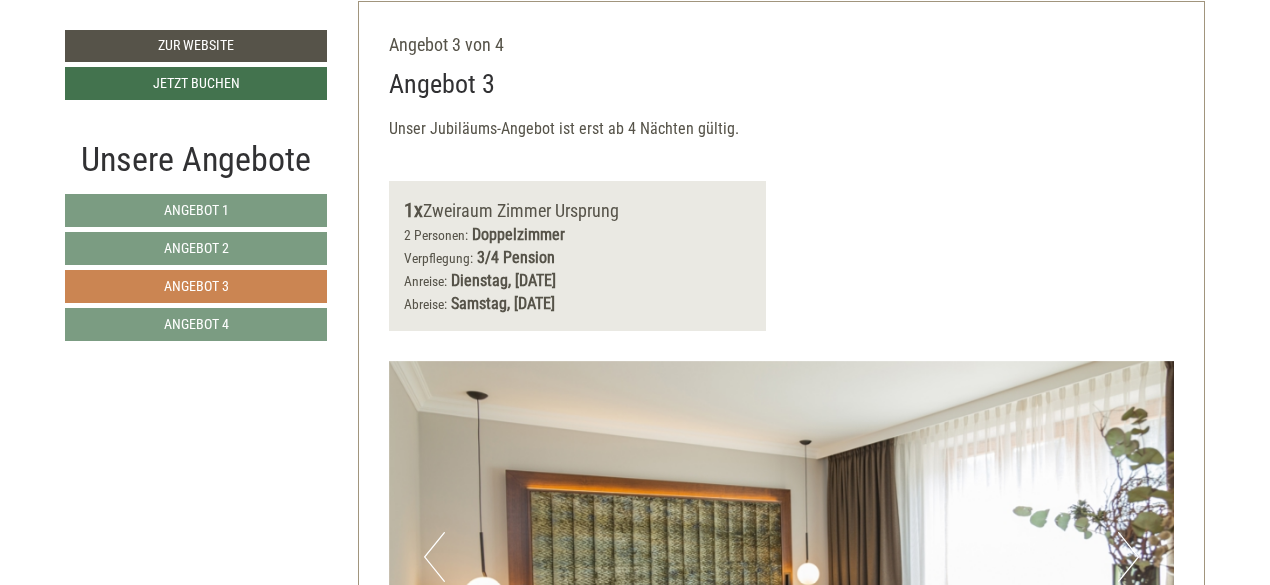 click on "Angebot 2" at bounding box center [196, 248] 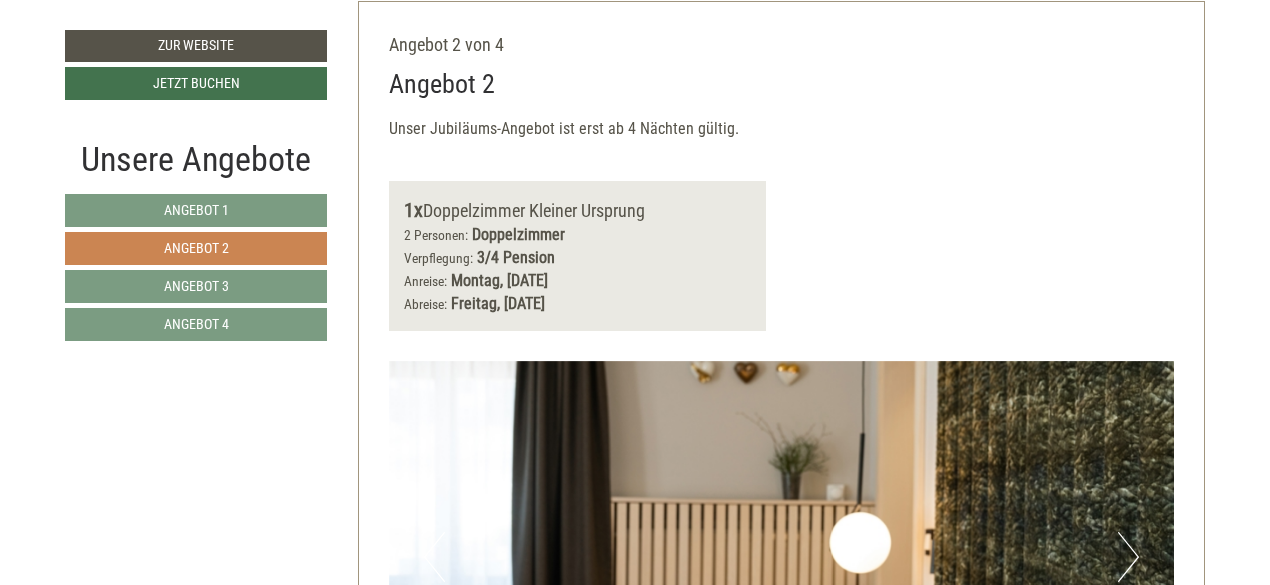 click on "Angebot 1" at bounding box center (196, 210) 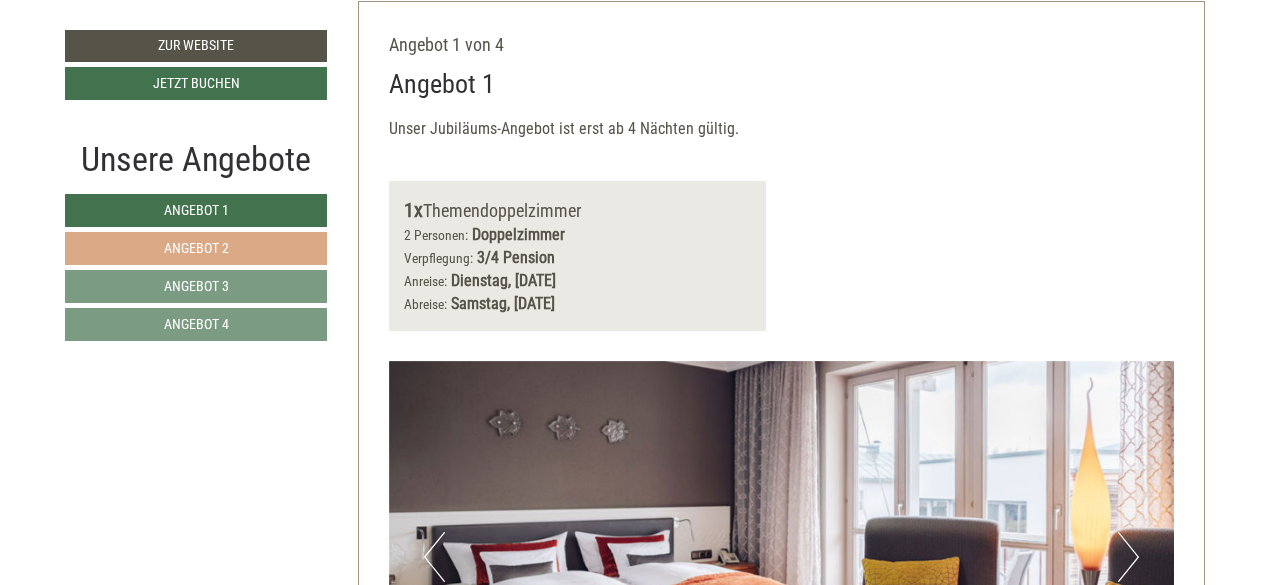 click on "Angebot 2" at bounding box center [196, 248] 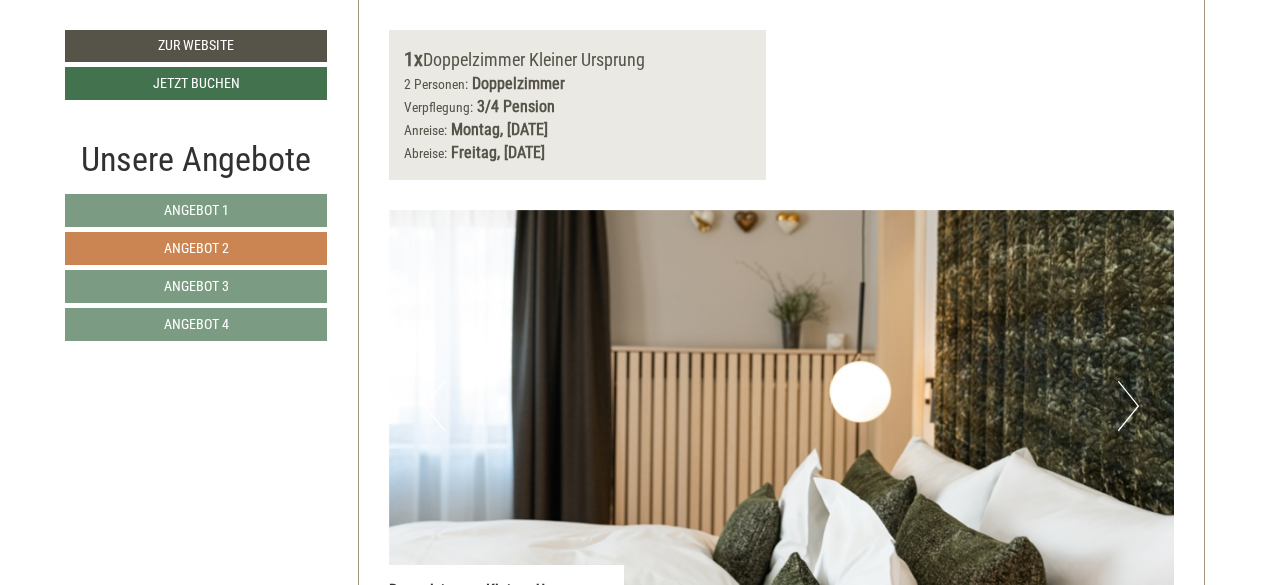 scroll, scrollTop: 1119, scrollLeft: 0, axis: vertical 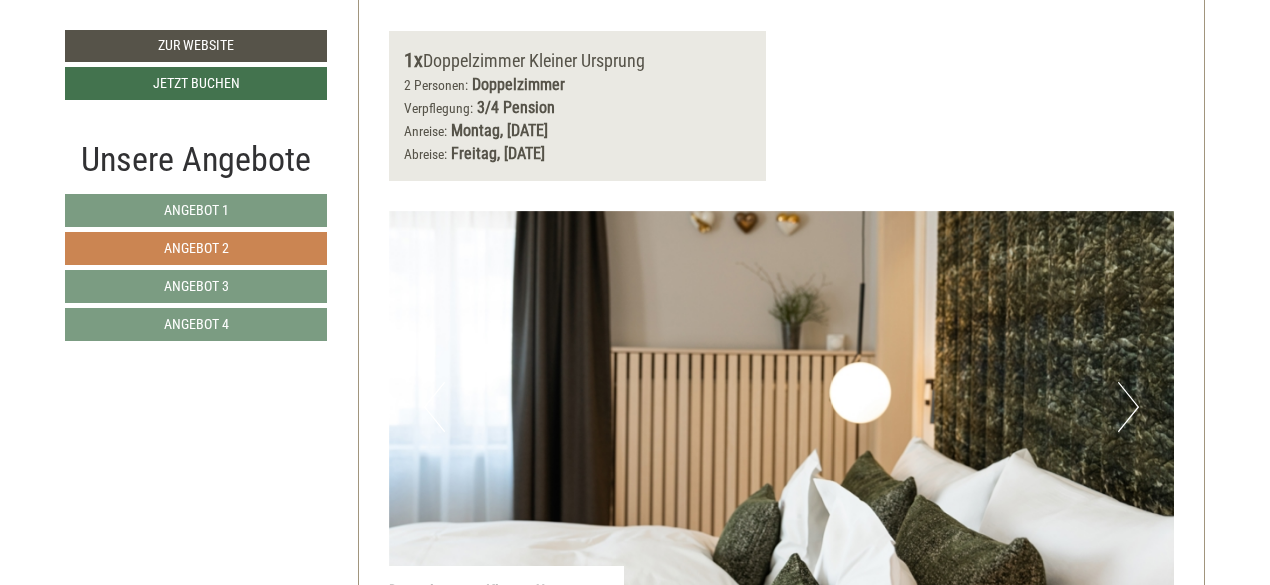 click on "Angebot 3" at bounding box center [196, 286] 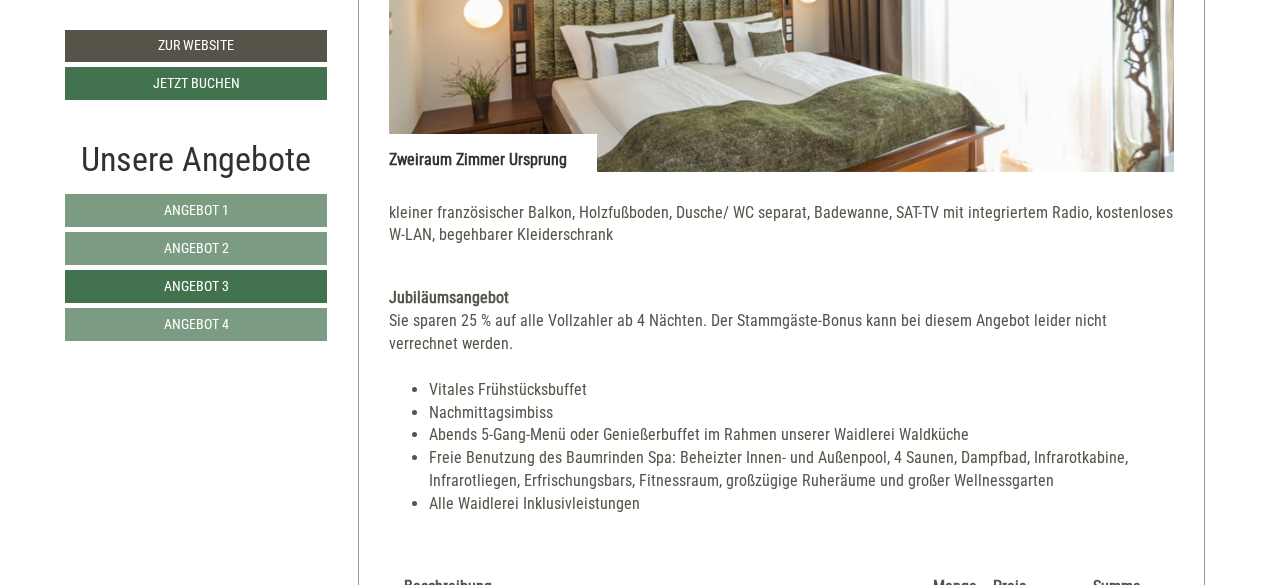 scroll, scrollTop: 1567, scrollLeft: 0, axis: vertical 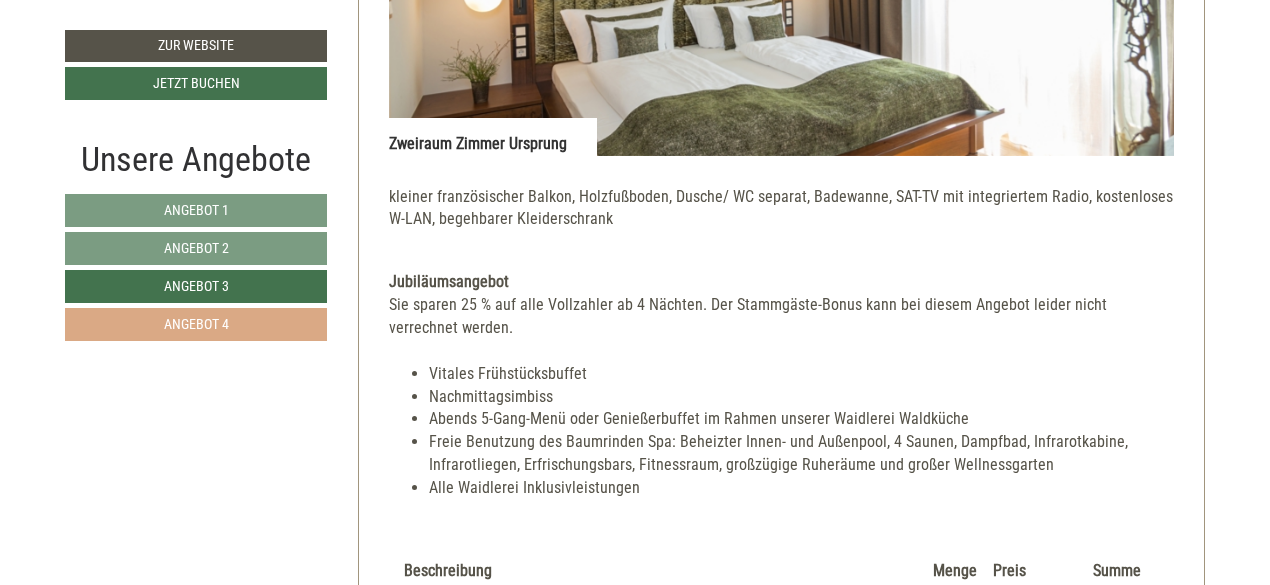 click on "Angebot 4" at bounding box center [196, 324] 